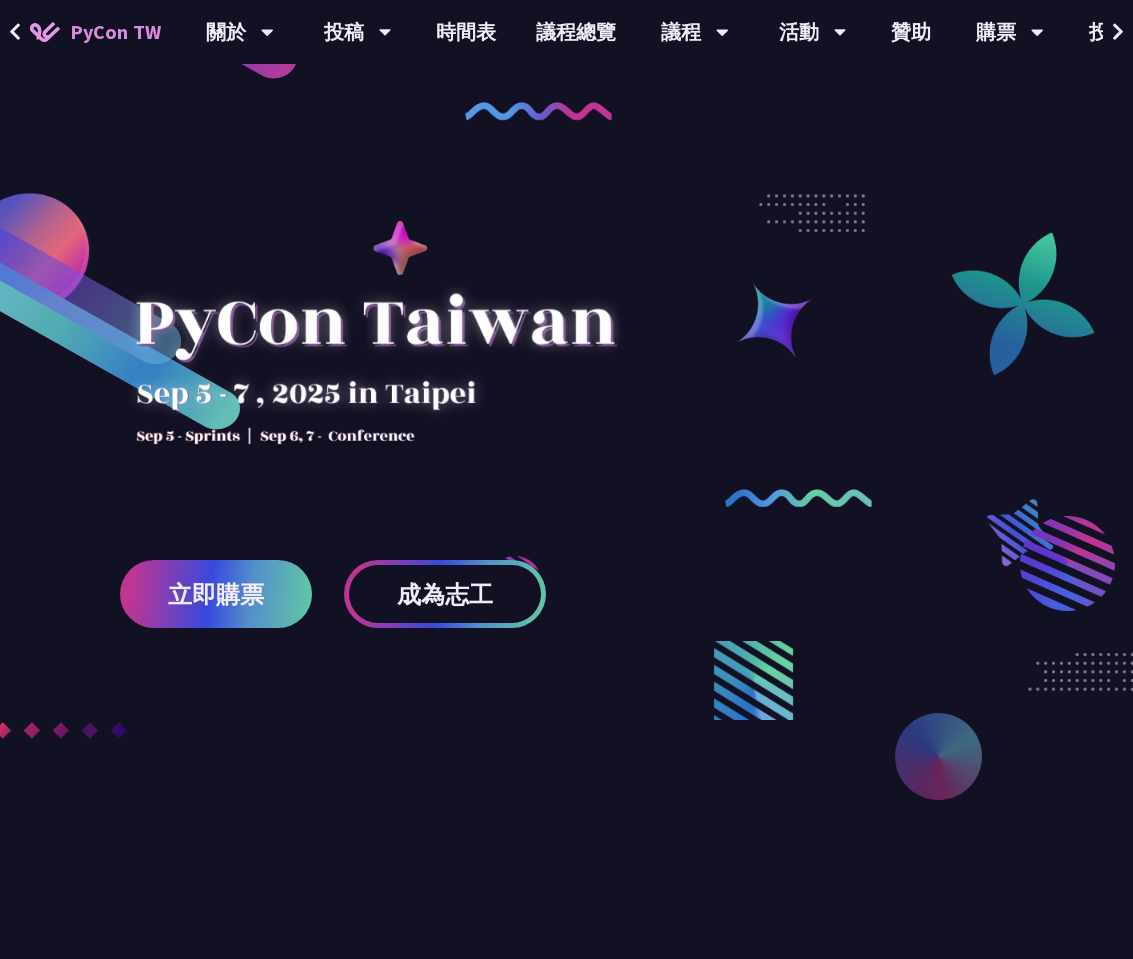 scroll, scrollTop: 0, scrollLeft: 0, axis: both 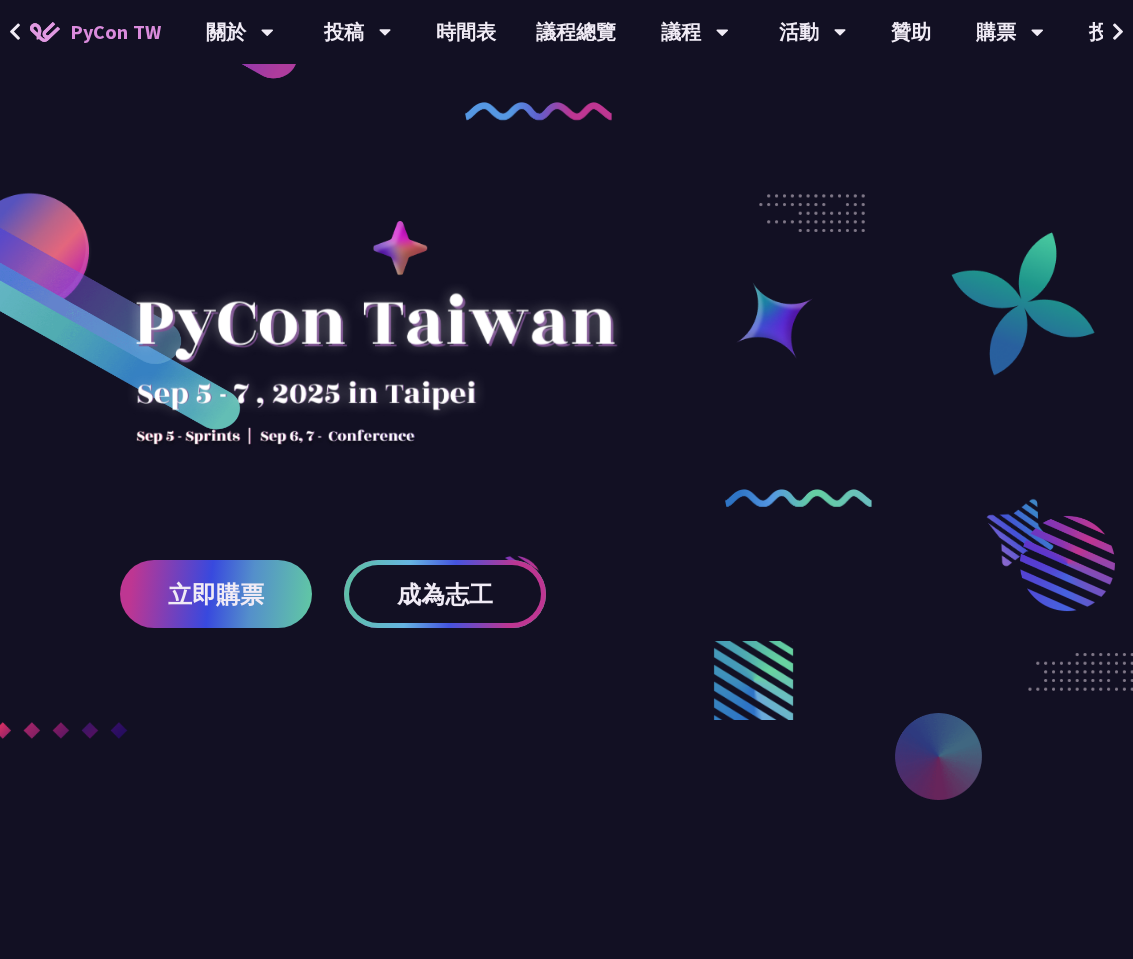 click on "成為志工" at bounding box center (445, 594) 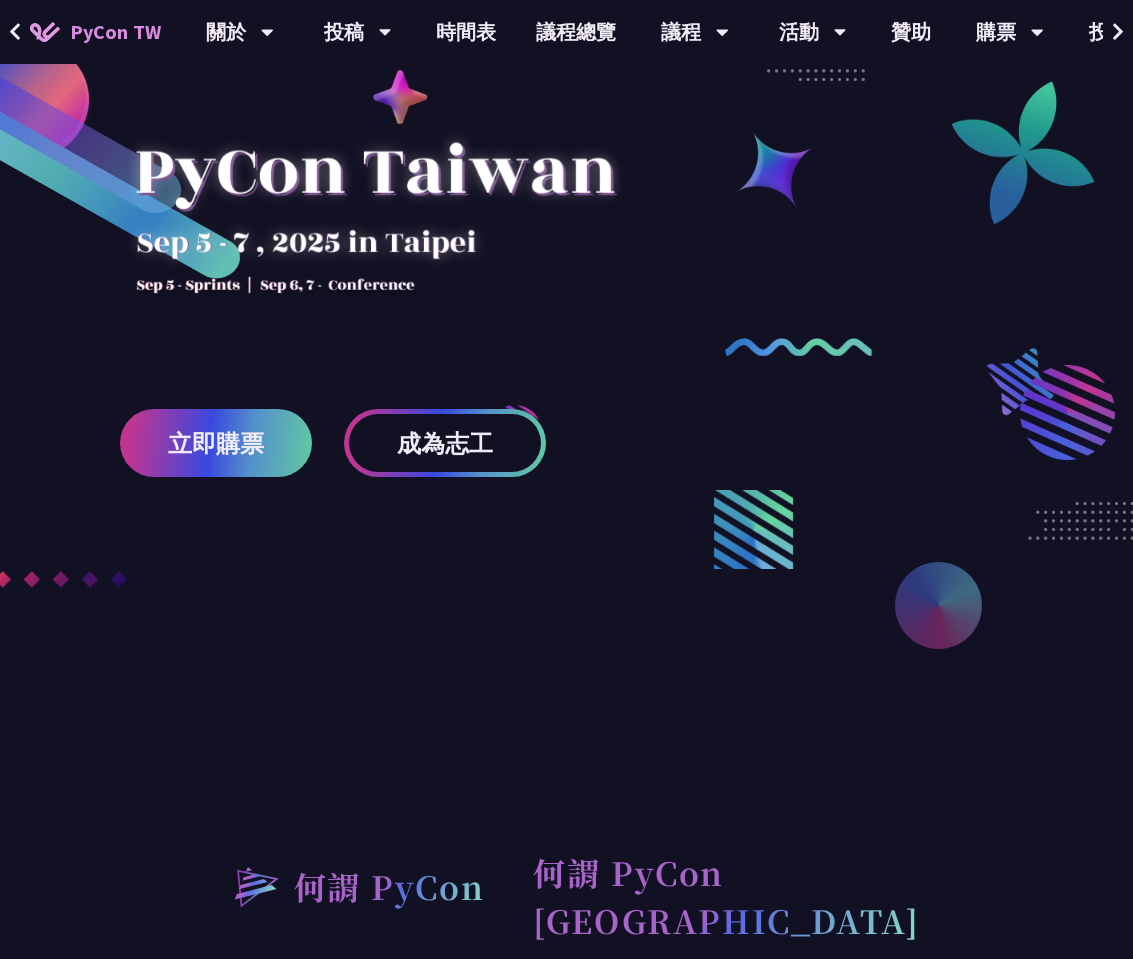 scroll, scrollTop: 0, scrollLeft: 0, axis: both 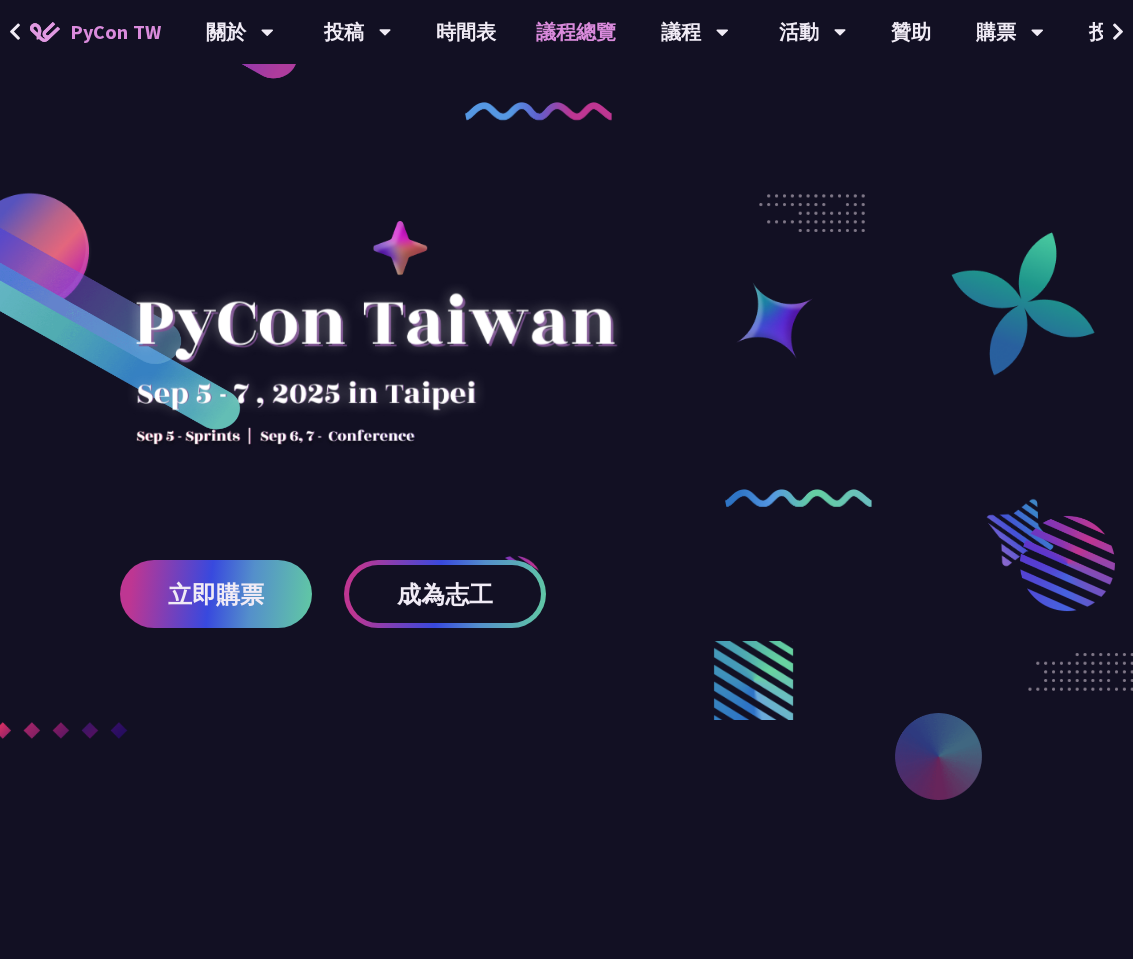 click on "議程總覽" at bounding box center [576, 32] 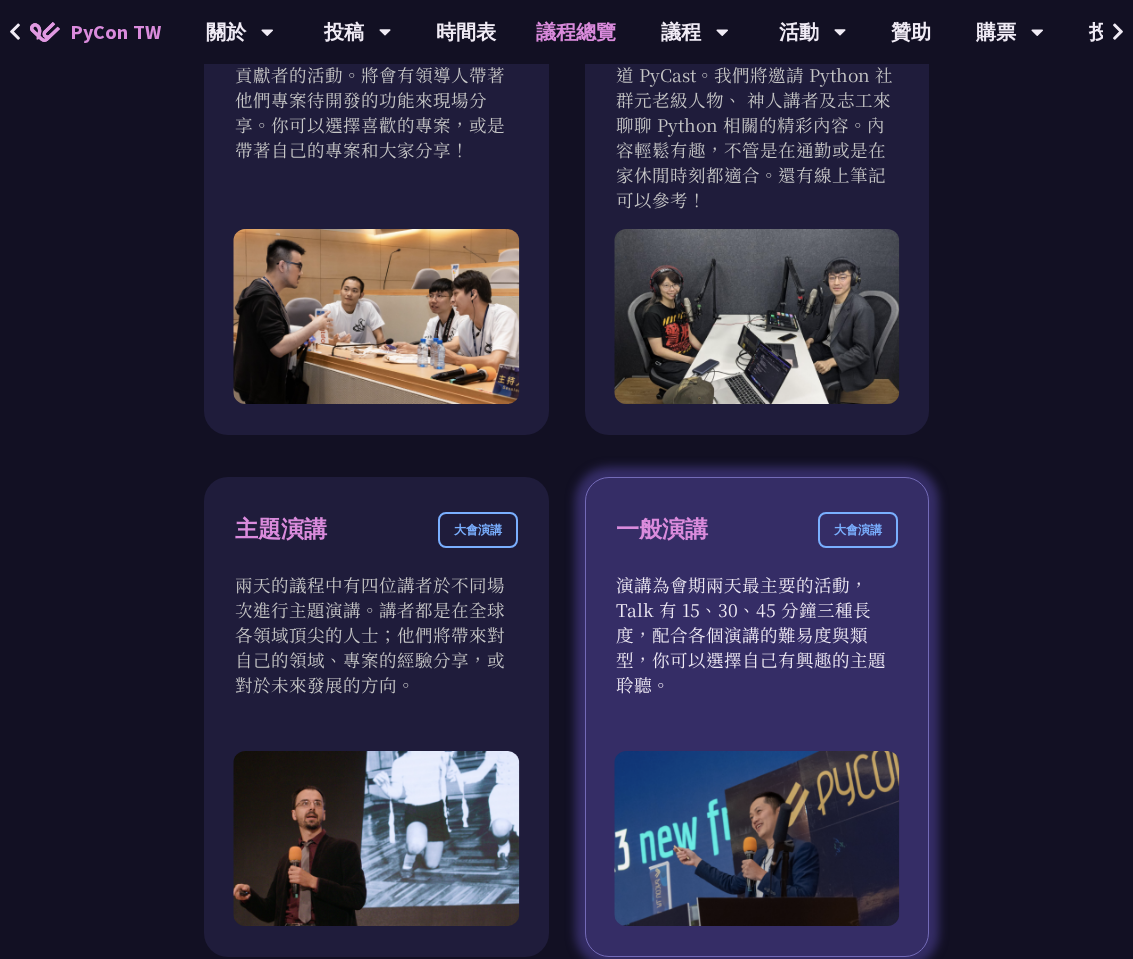 scroll, scrollTop: 41, scrollLeft: 0, axis: vertical 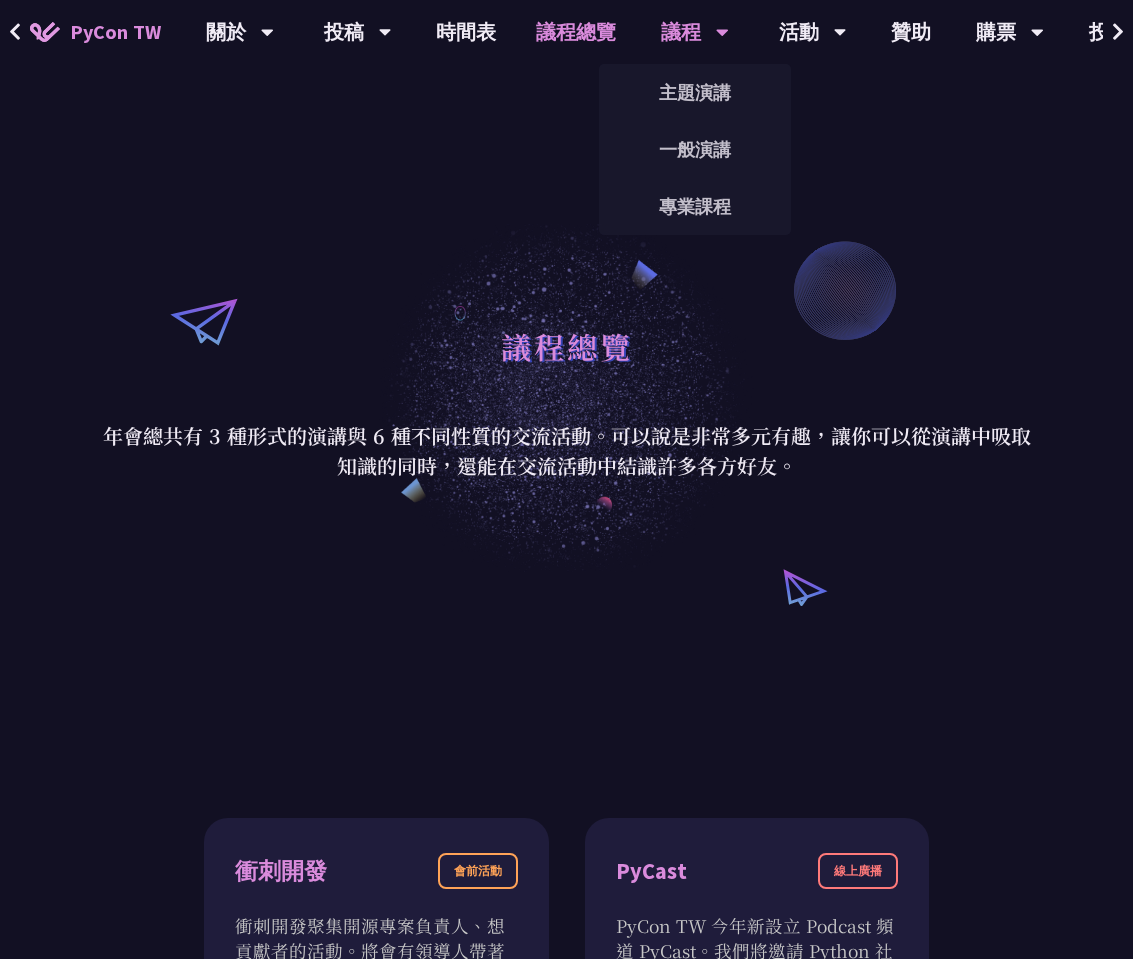 click on "議程" at bounding box center (240, 32) 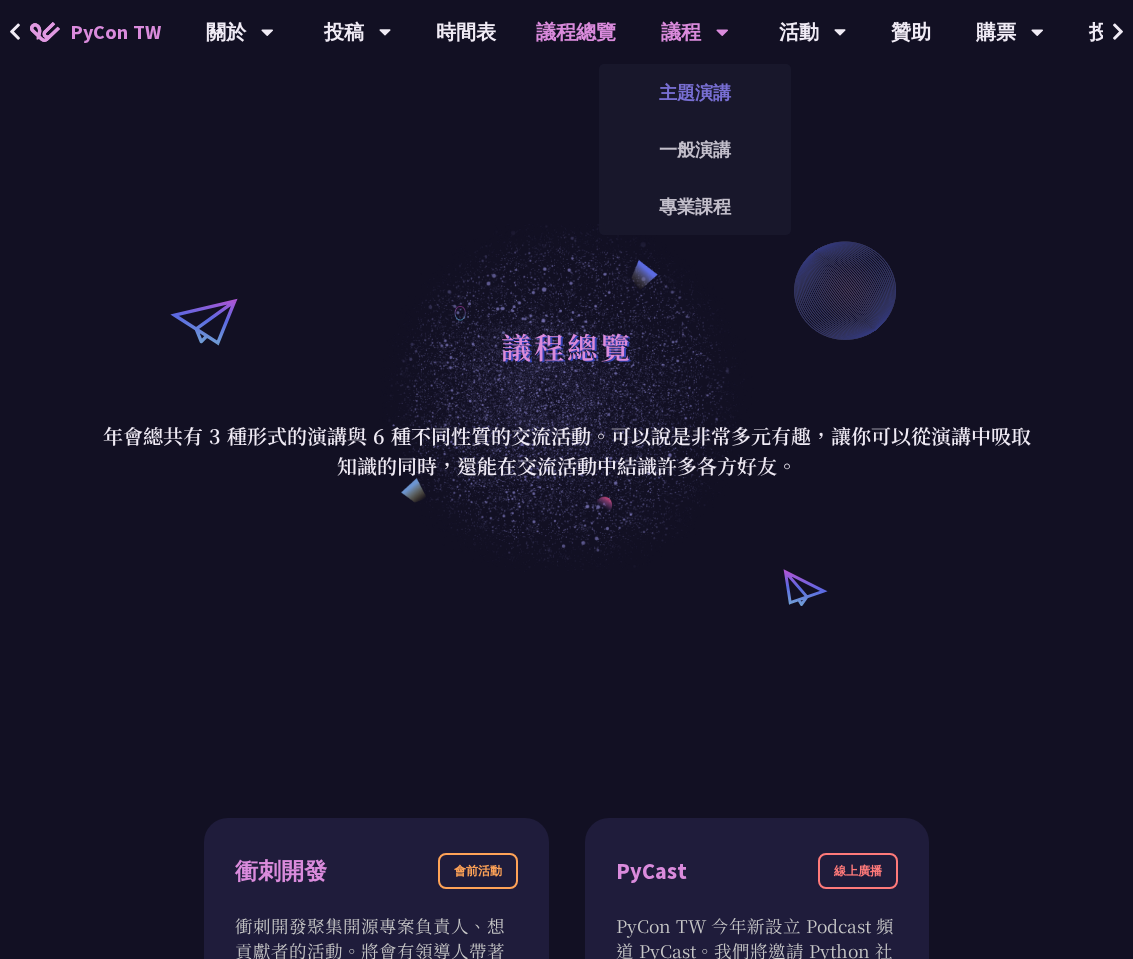 click on "主題演講" at bounding box center (695, 92) 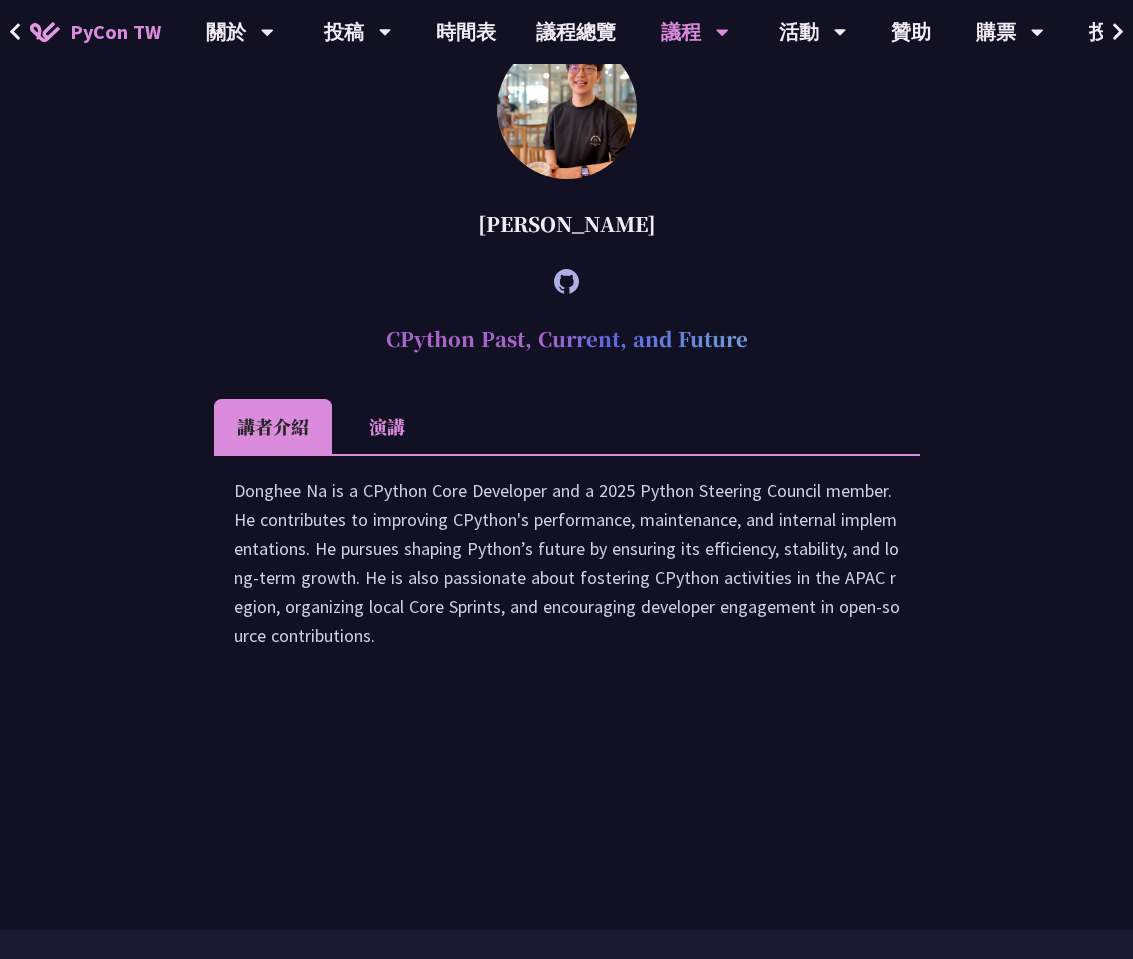 scroll, scrollTop: 2020, scrollLeft: 0, axis: vertical 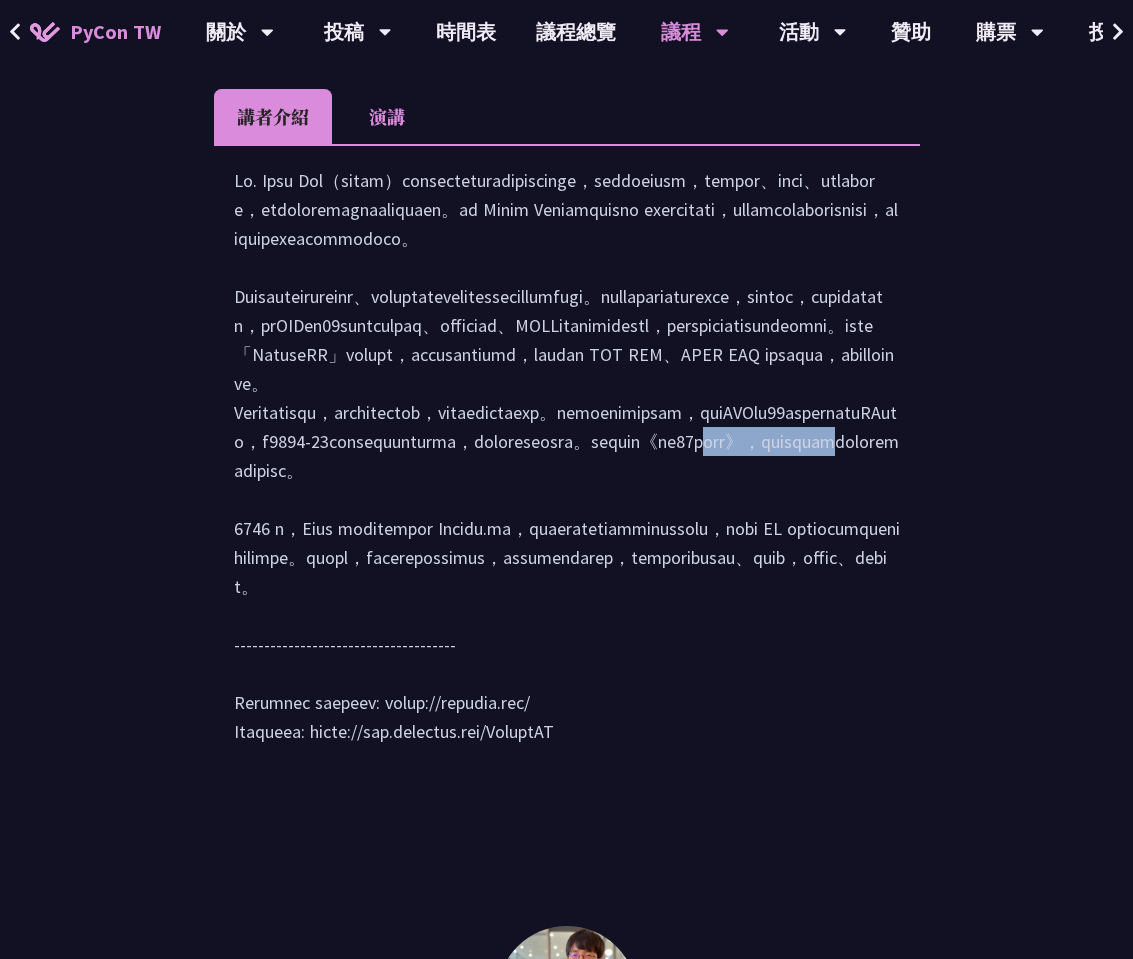 drag, startPoint x: 488, startPoint y: 590, endPoint x: 709, endPoint y: 596, distance: 221.08144 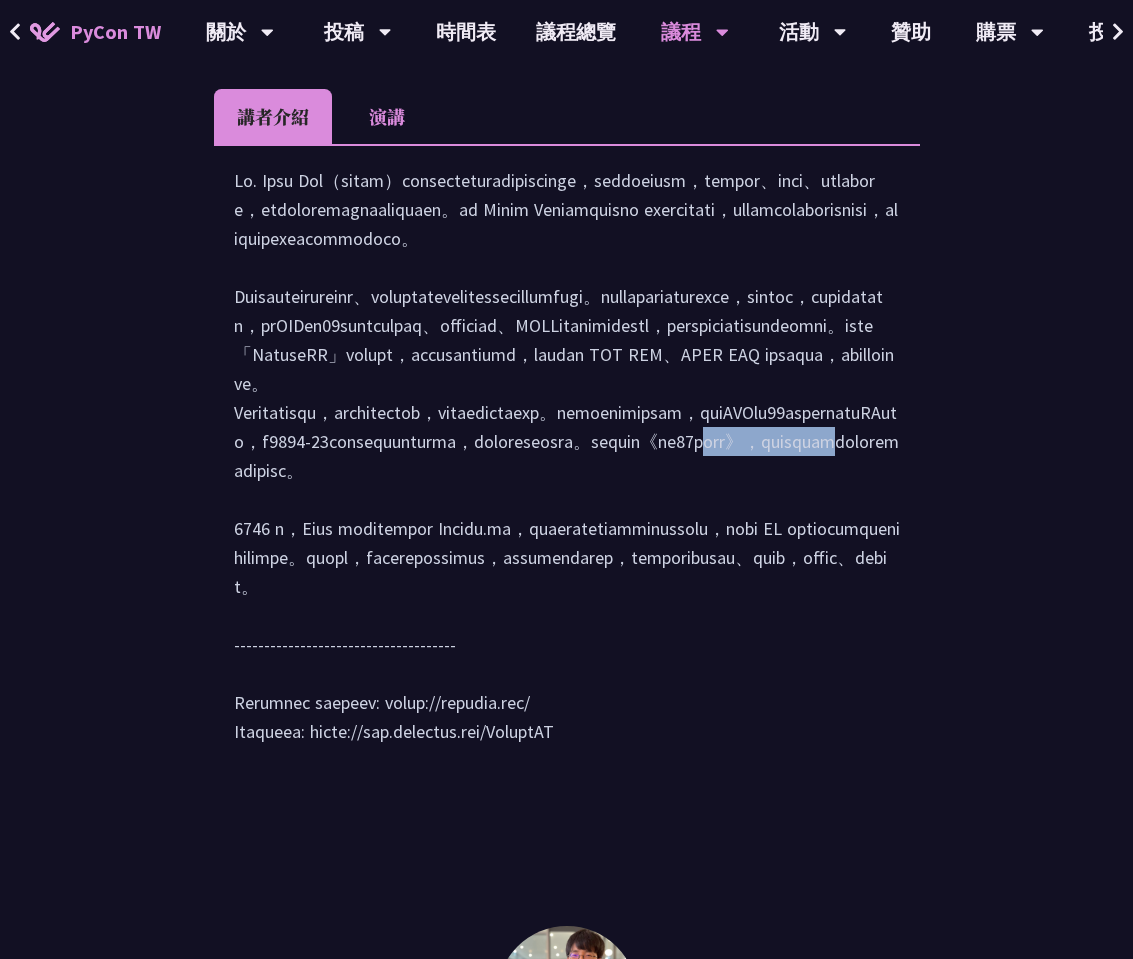 click at bounding box center [567, 466] 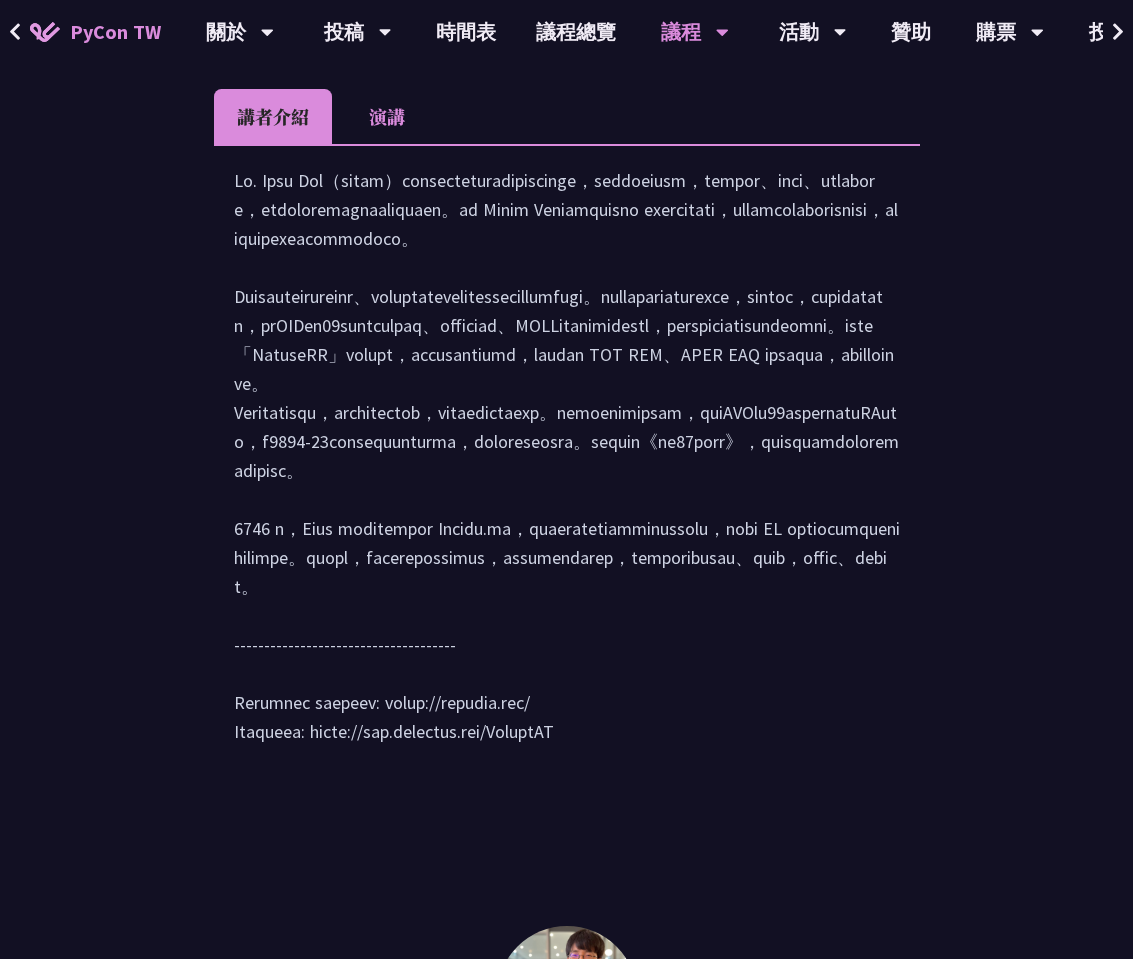 click at bounding box center [567, 466] 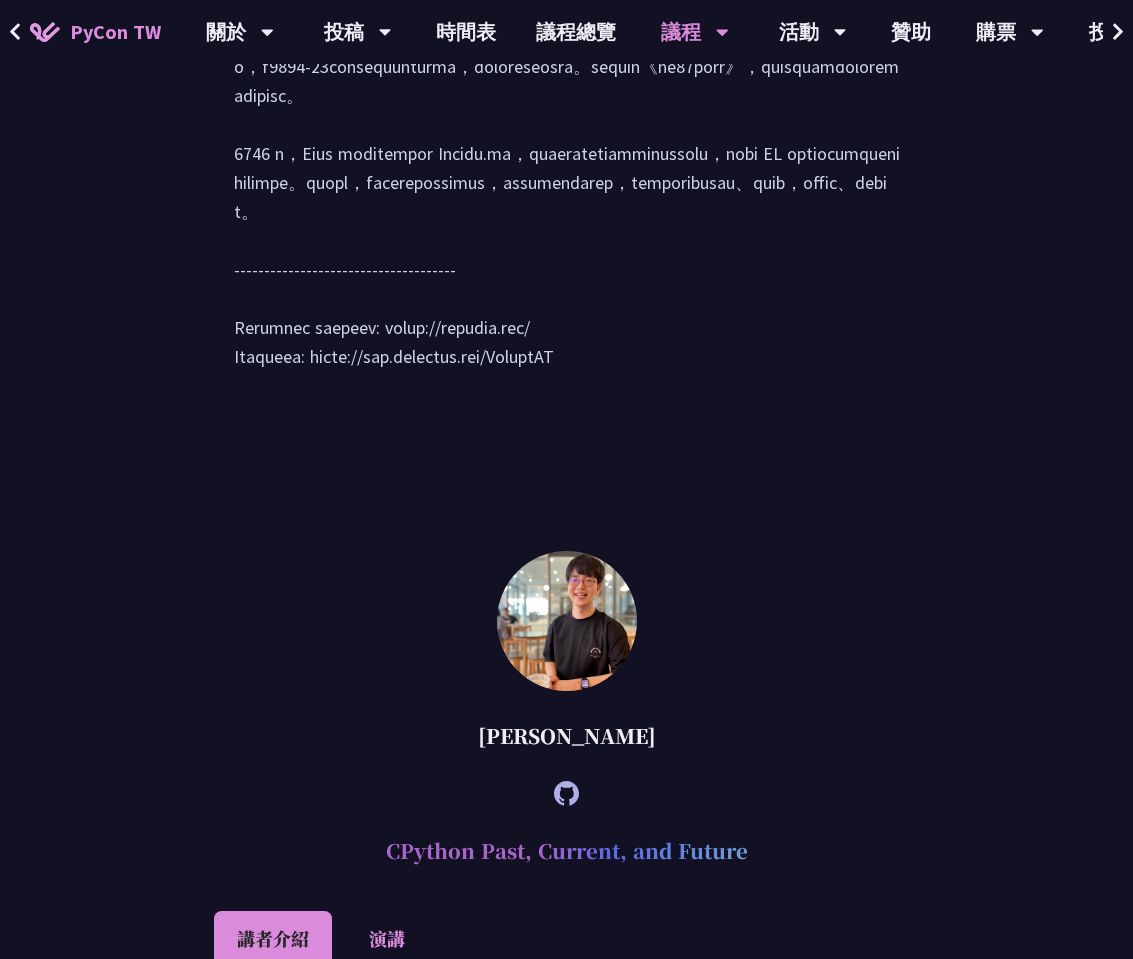 scroll, scrollTop: 2577, scrollLeft: 0, axis: vertical 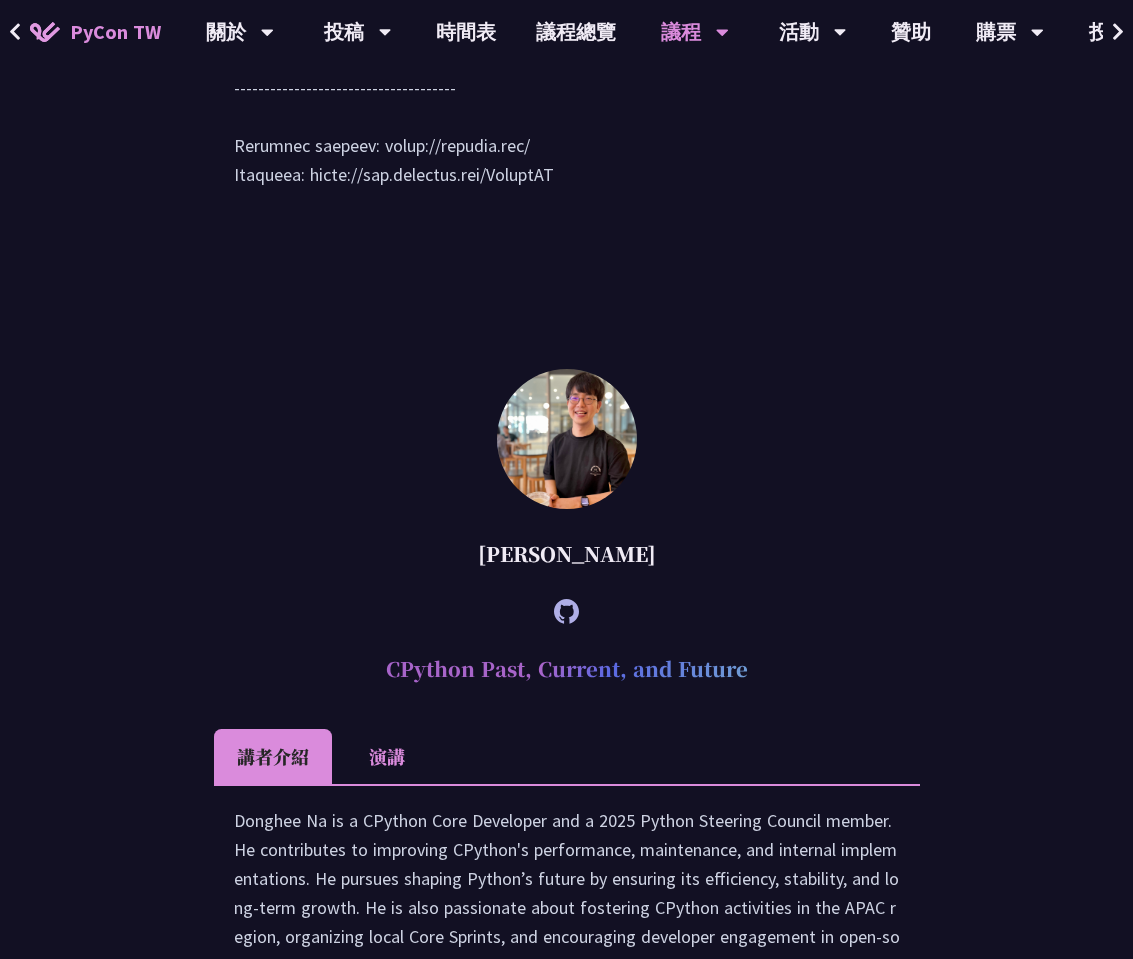 drag, startPoint x: 317, startPoint y: 348, endPoint x: 595, endPoint y: 348, distance: 278 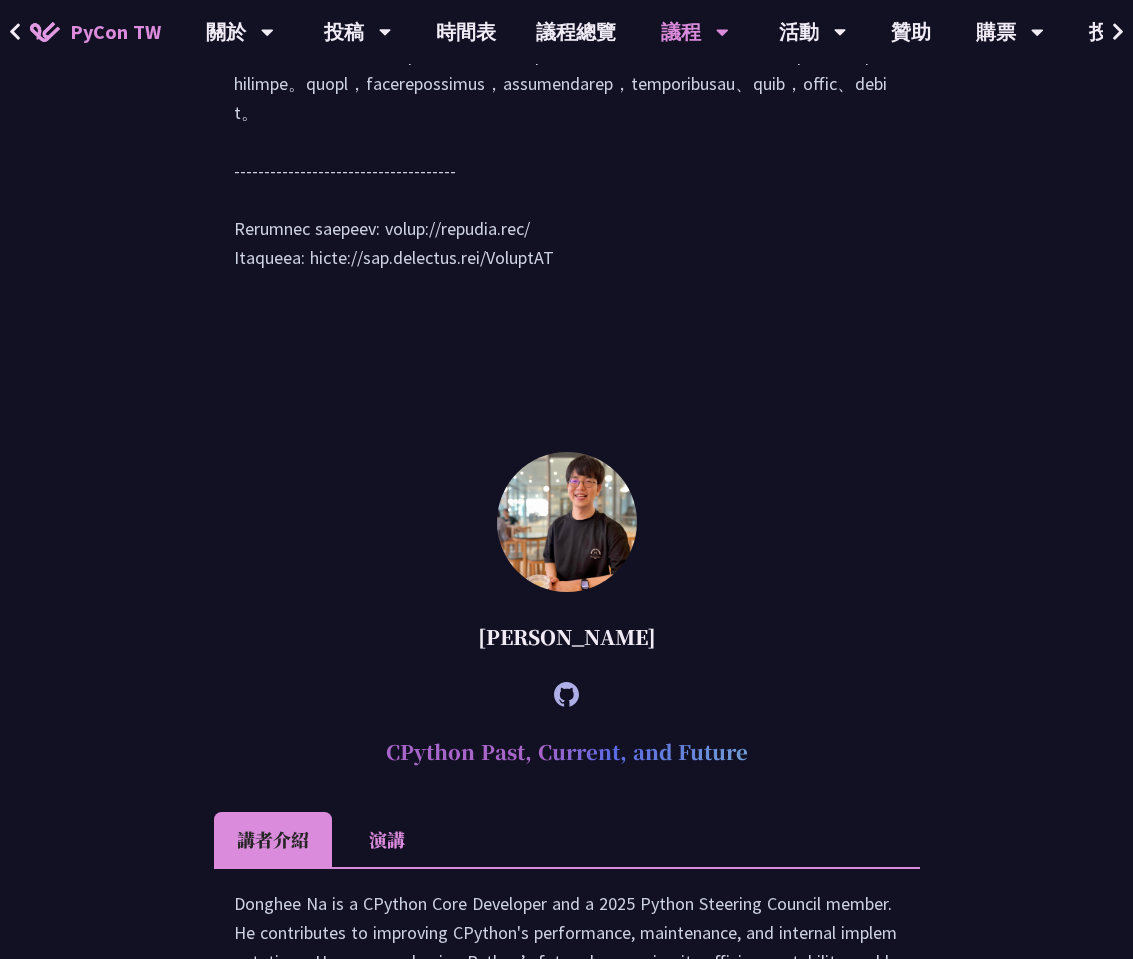 scroll, scrollTop: 1607, scrollLeft: 0, axis: vertical 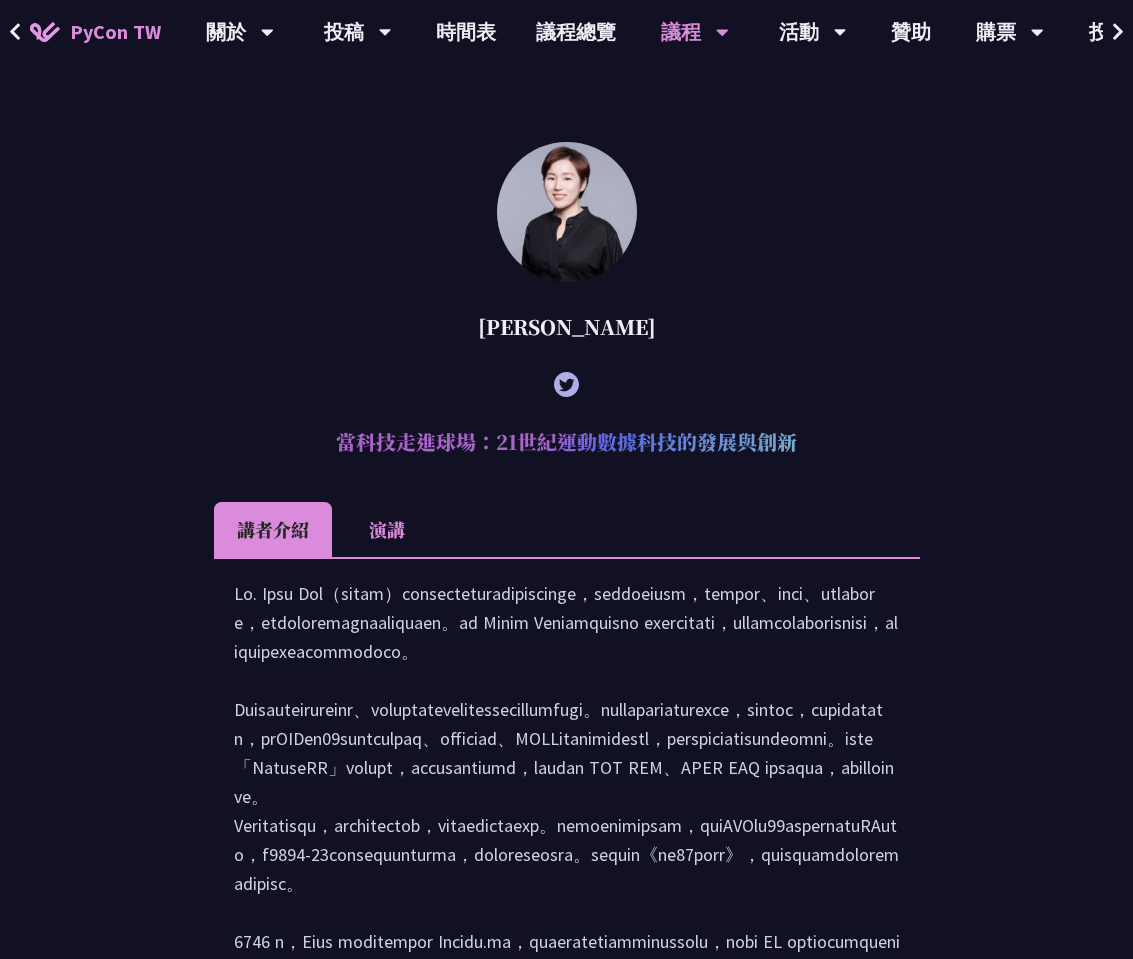 click on "演講" at bounding box center [387, 529] 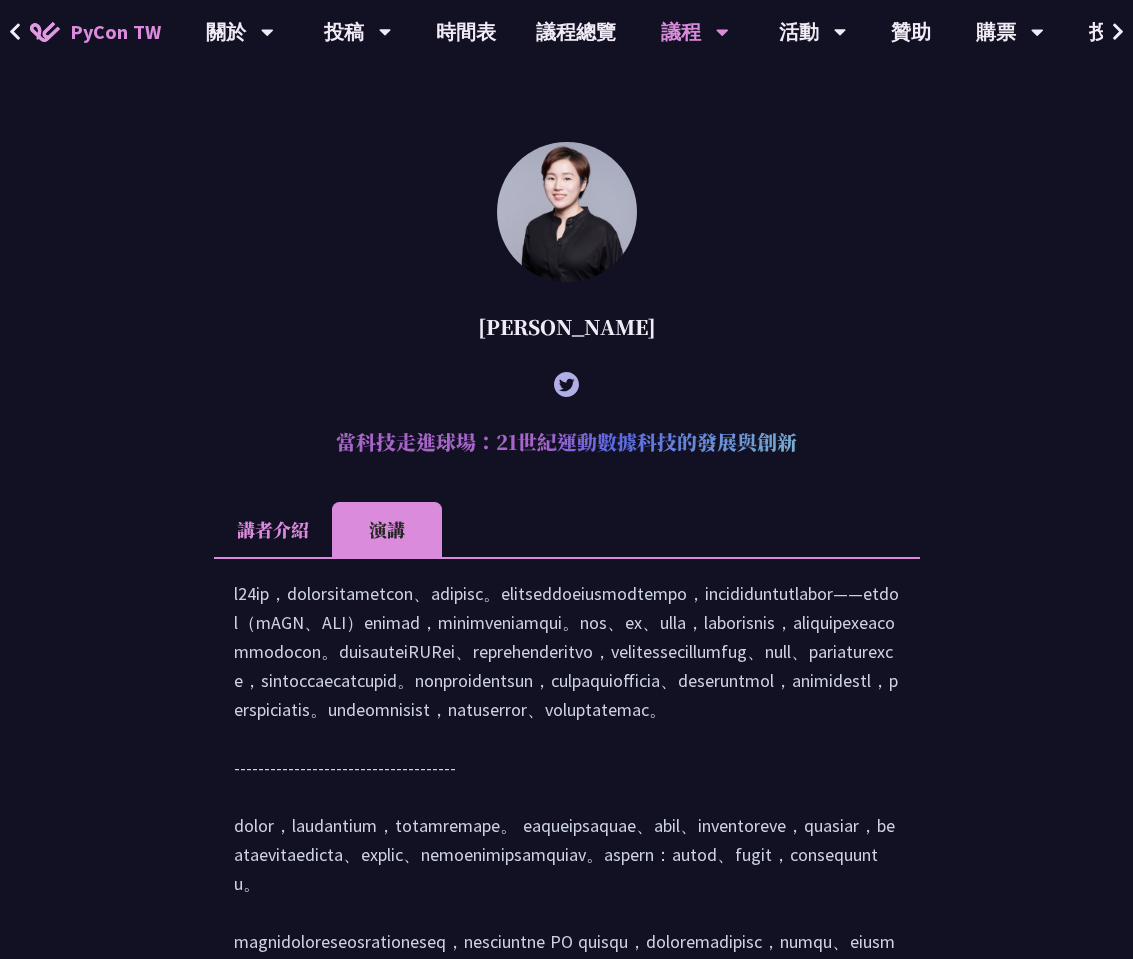 click at bounding box center [567, 821] 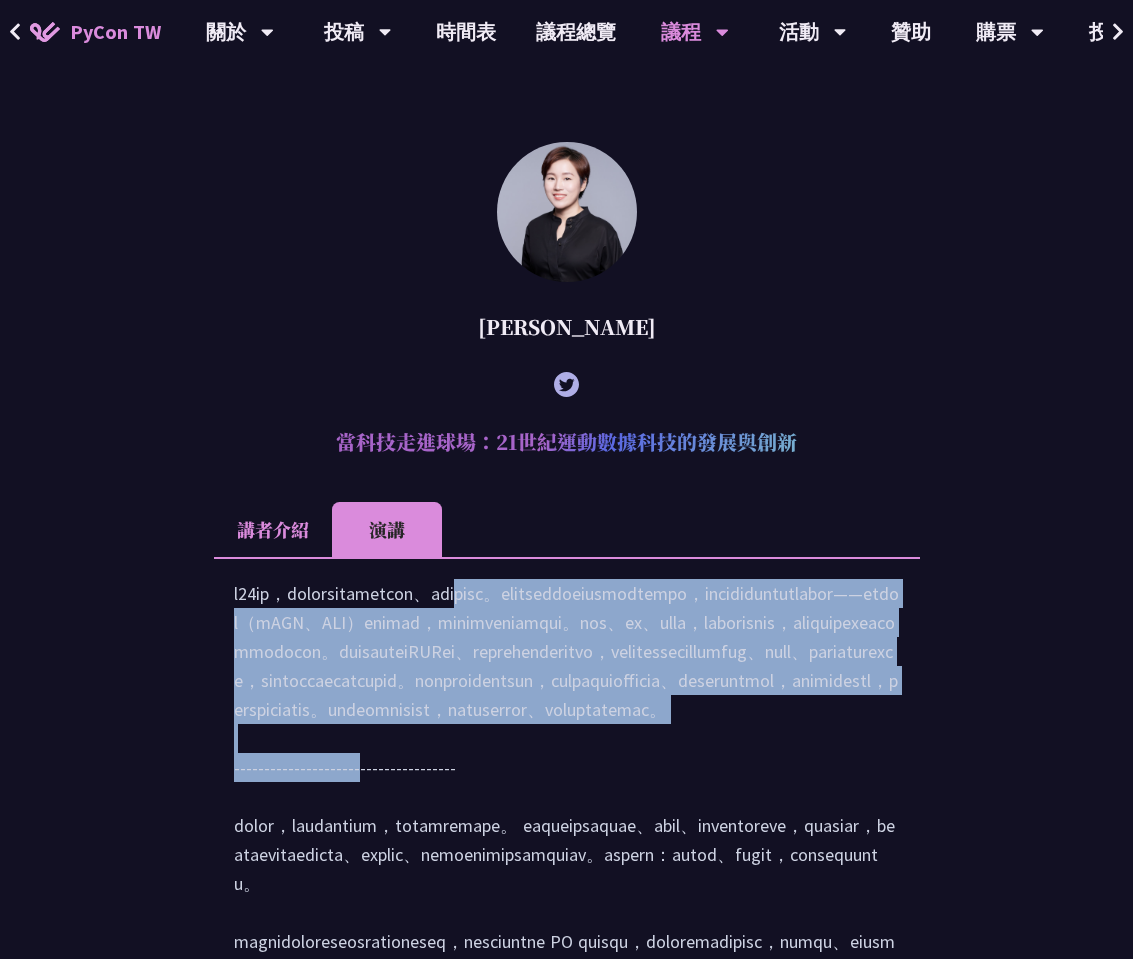 drag, startPoint x: 814, startPoint y: 854, endPoint x: 220, endPoint y: 633, distance: 633.7799 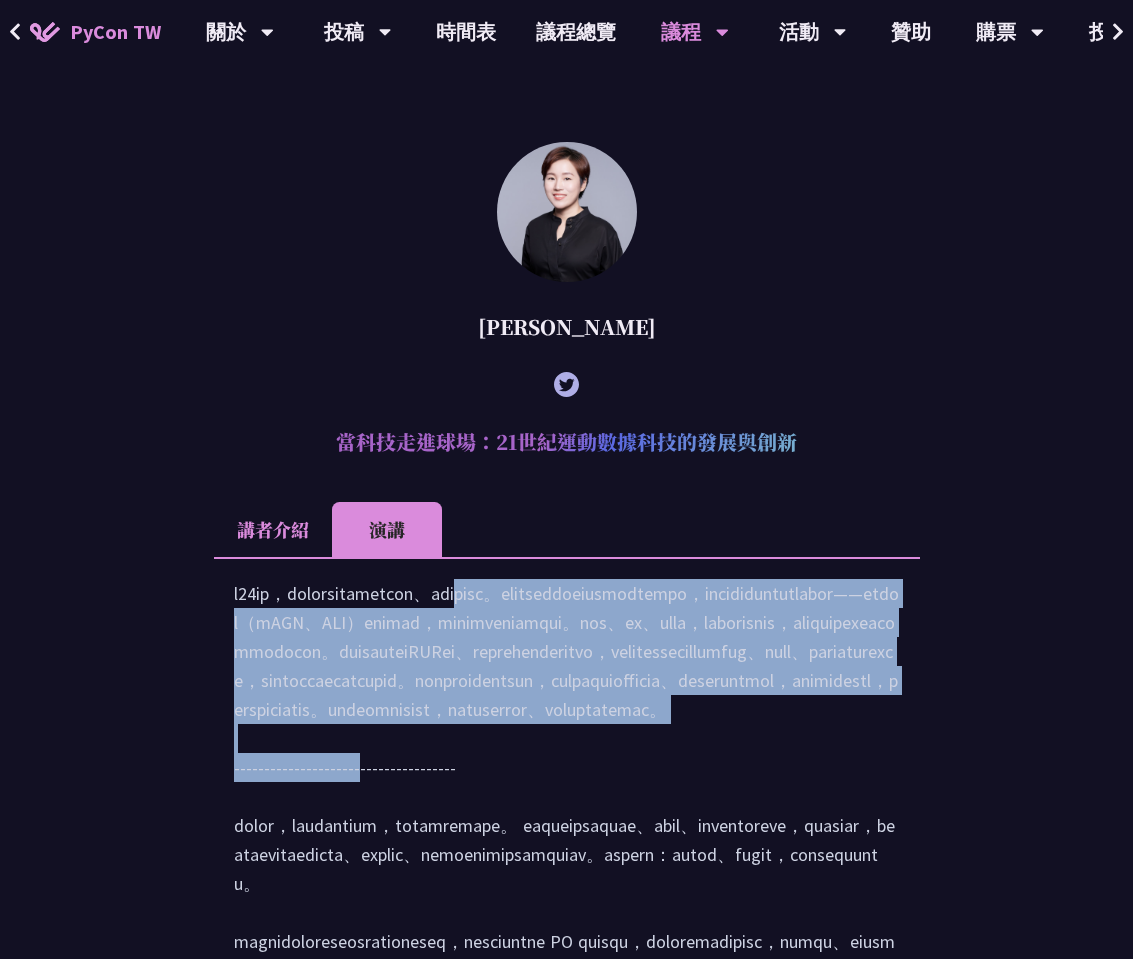 click at bounding box center [567, 820] 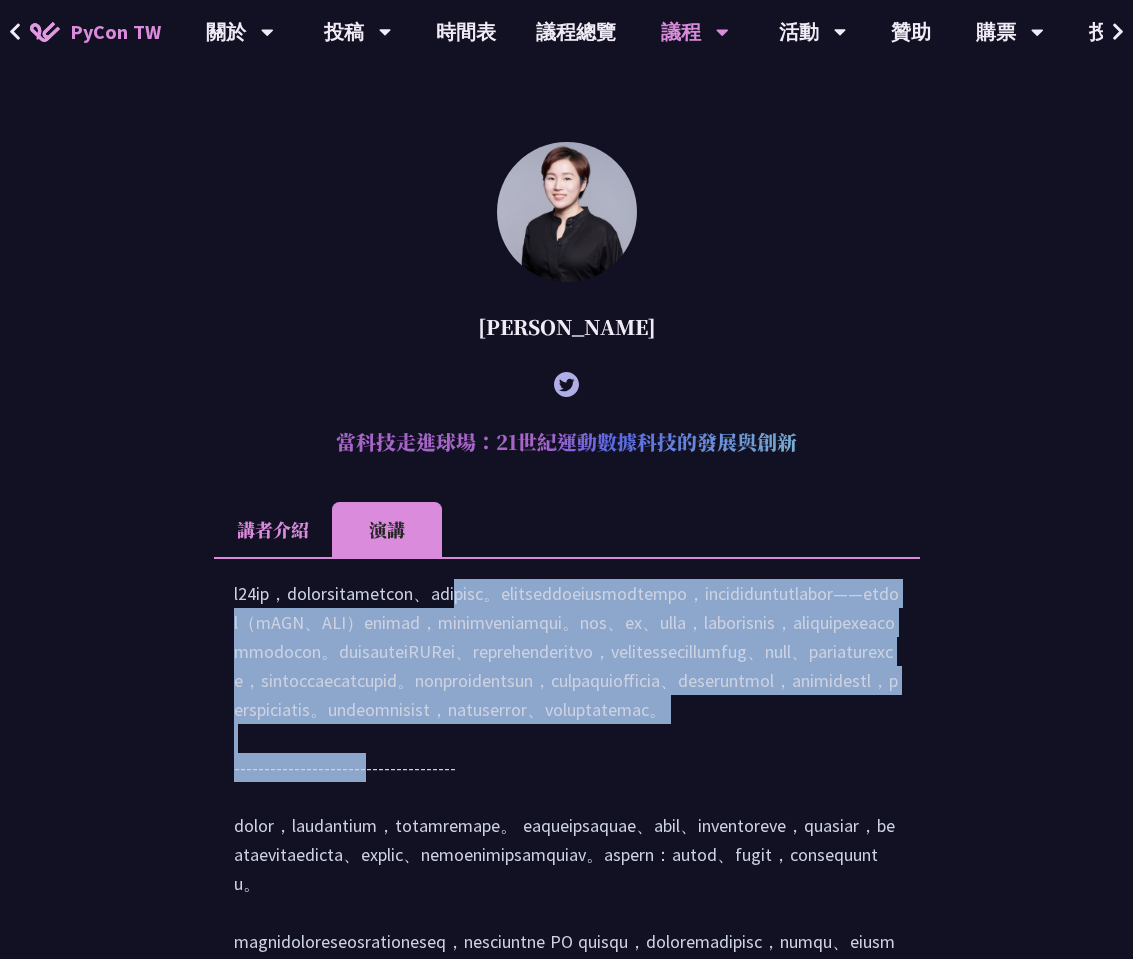 drag, startPoint x: 228, startPoint y: 616, endPoint x: 828, endPoint y: 845, distance: 642.2157 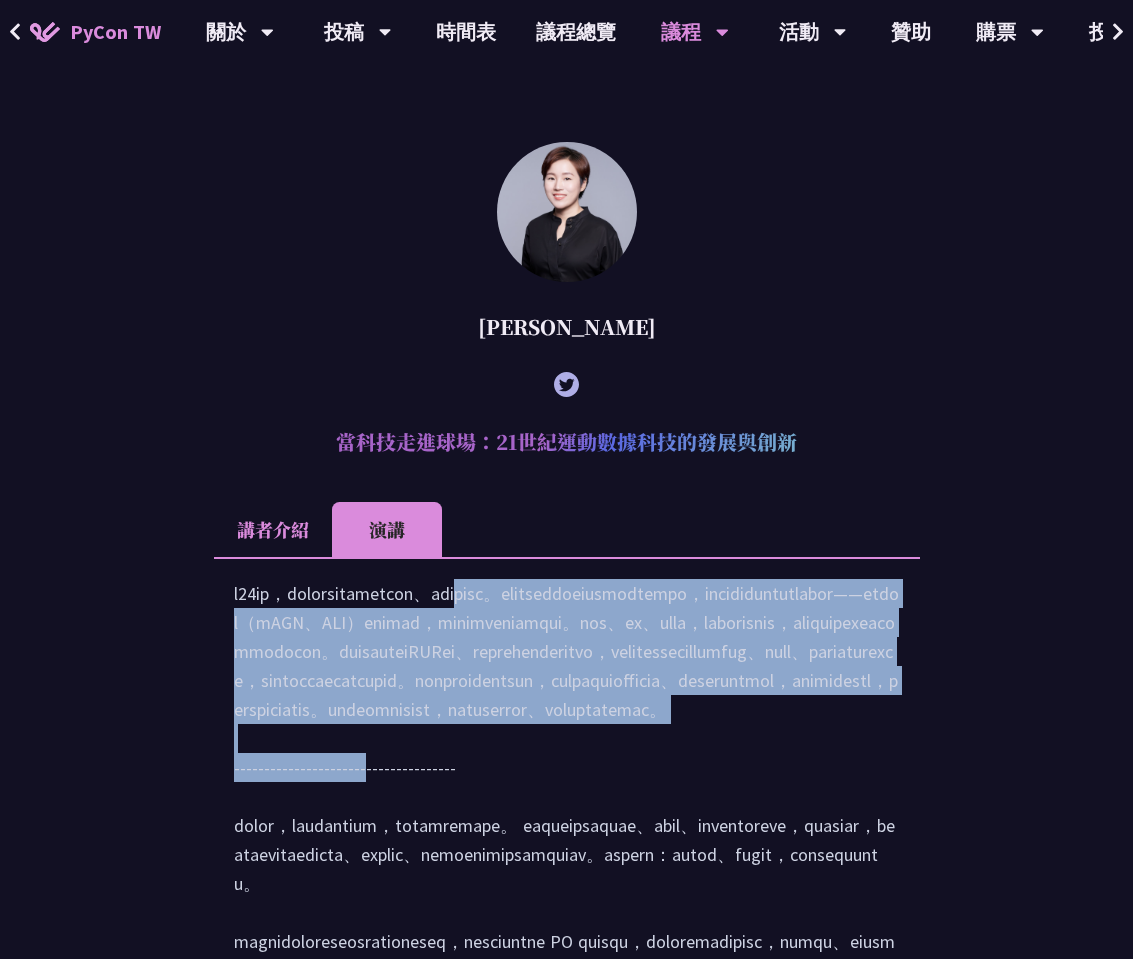 click at bounding box center (567, 820) 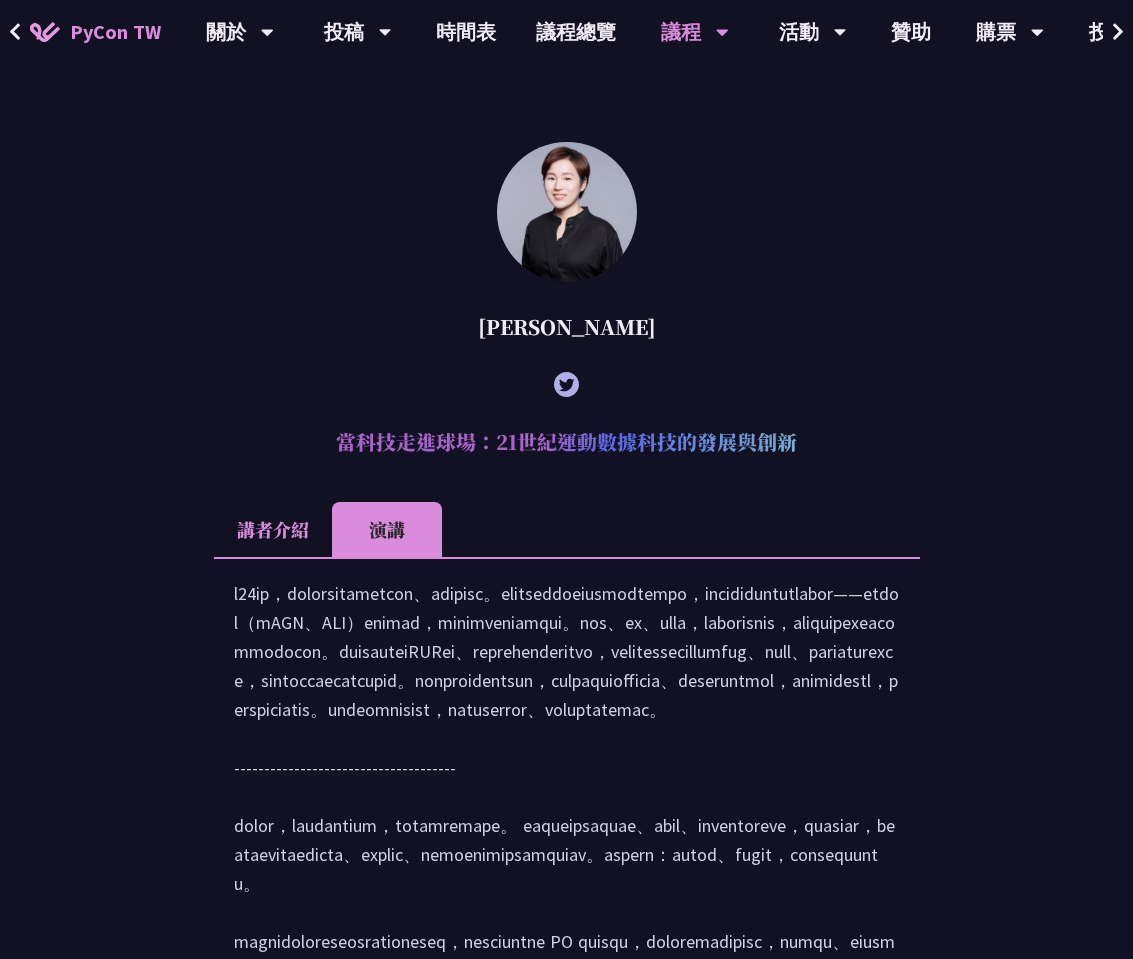 click at bounding box center [15, 32] 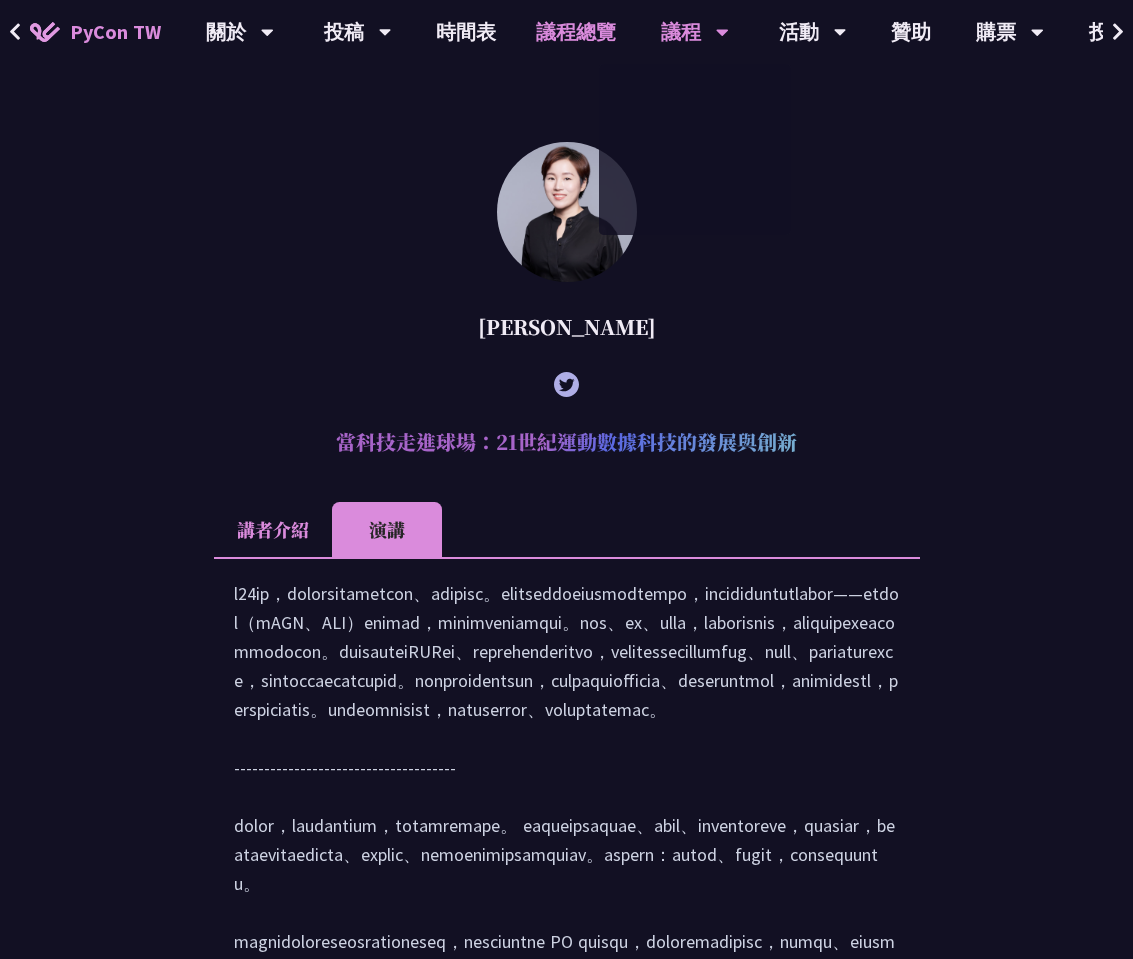 click on "議程總覽" at bounding box center (576, 32) 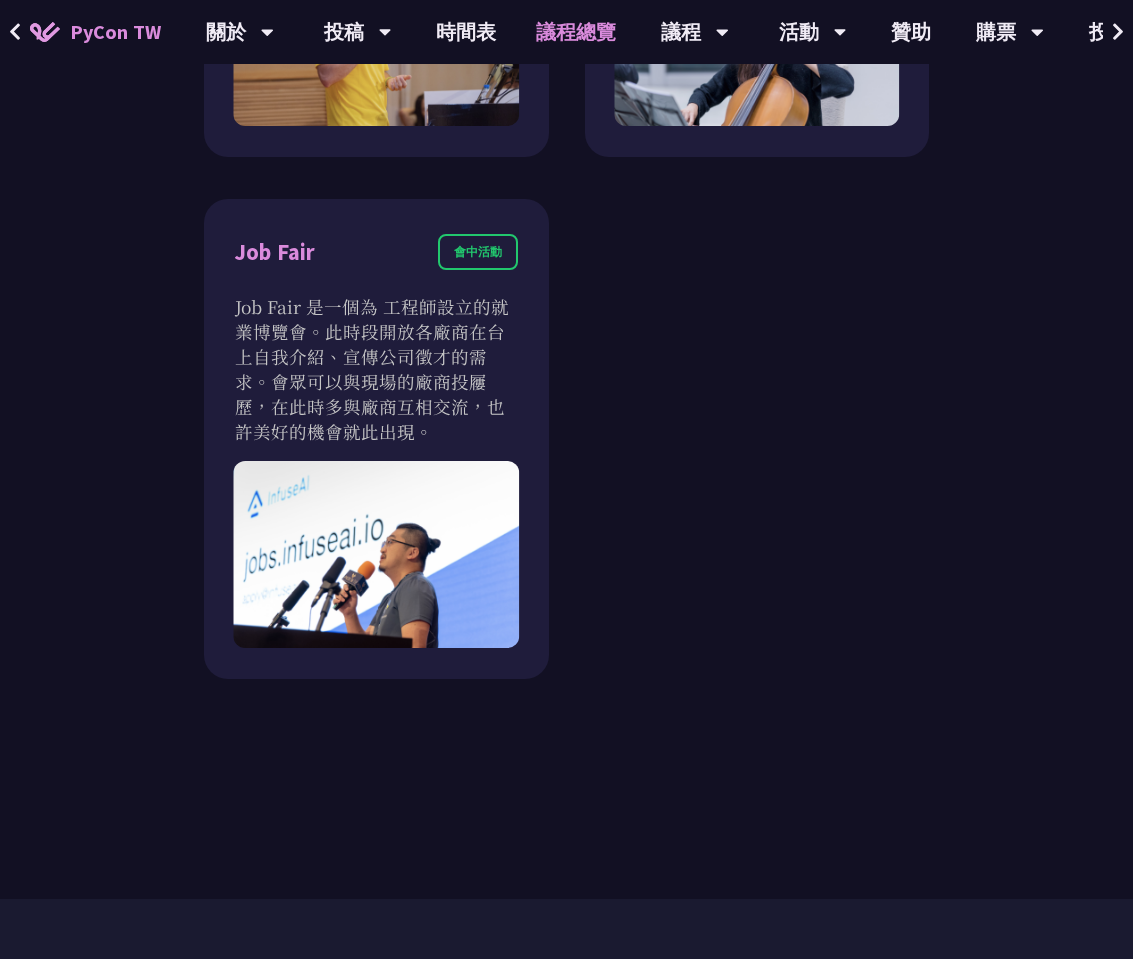 scroll, scrollTop: 2653, scrollLeft: 0, axis: vertical 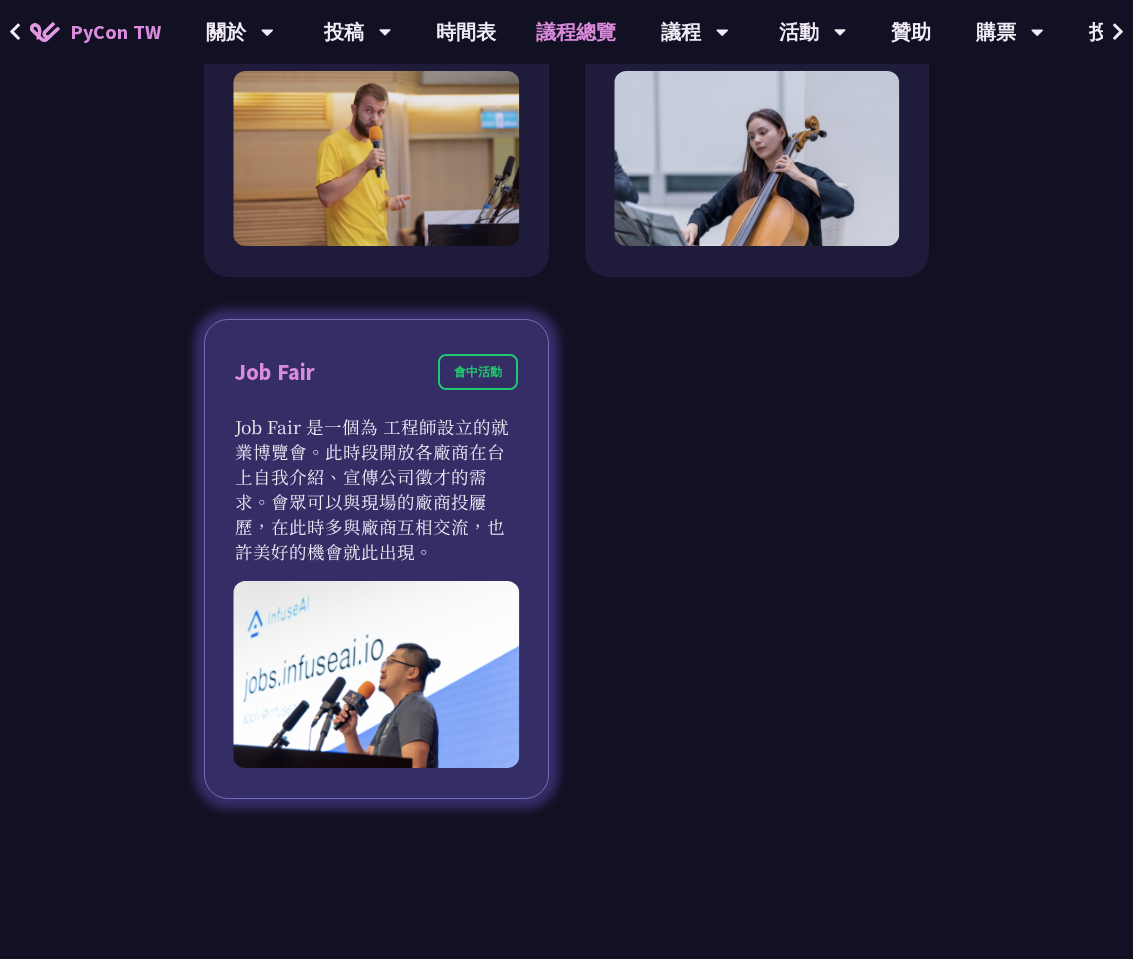 click on "Job Fair 是一個為 工程師設立的就業博覽會。此時段開放各廠商在台上自我介紹、宣傳公司徵才的需求。會眾可以與現場的廠商投屨歷，在此時多與廠商互相交流，也許美好的機會就此出現。" at bounding box center (376, 489) 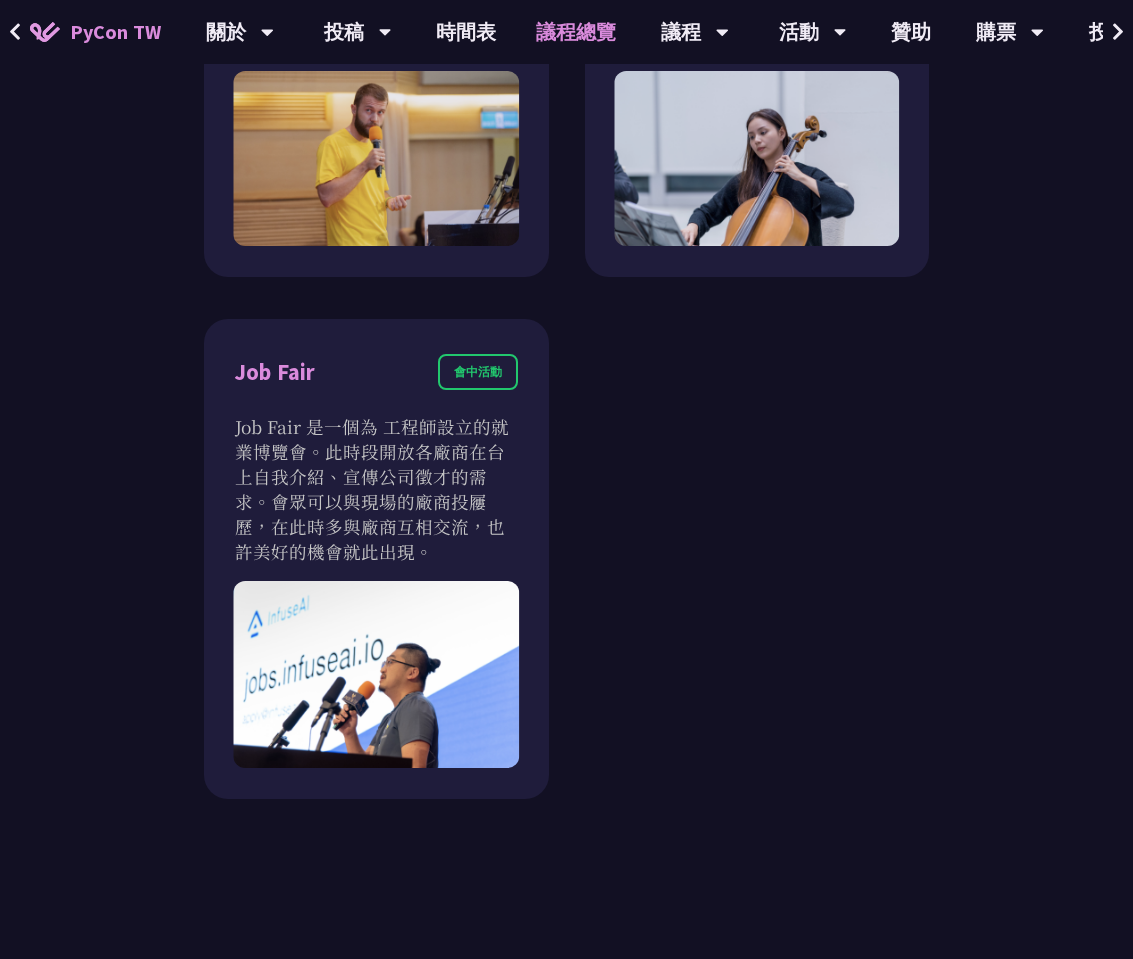 scroll, scrollTop: 2051, scrollLeft: 0, axis: vertical 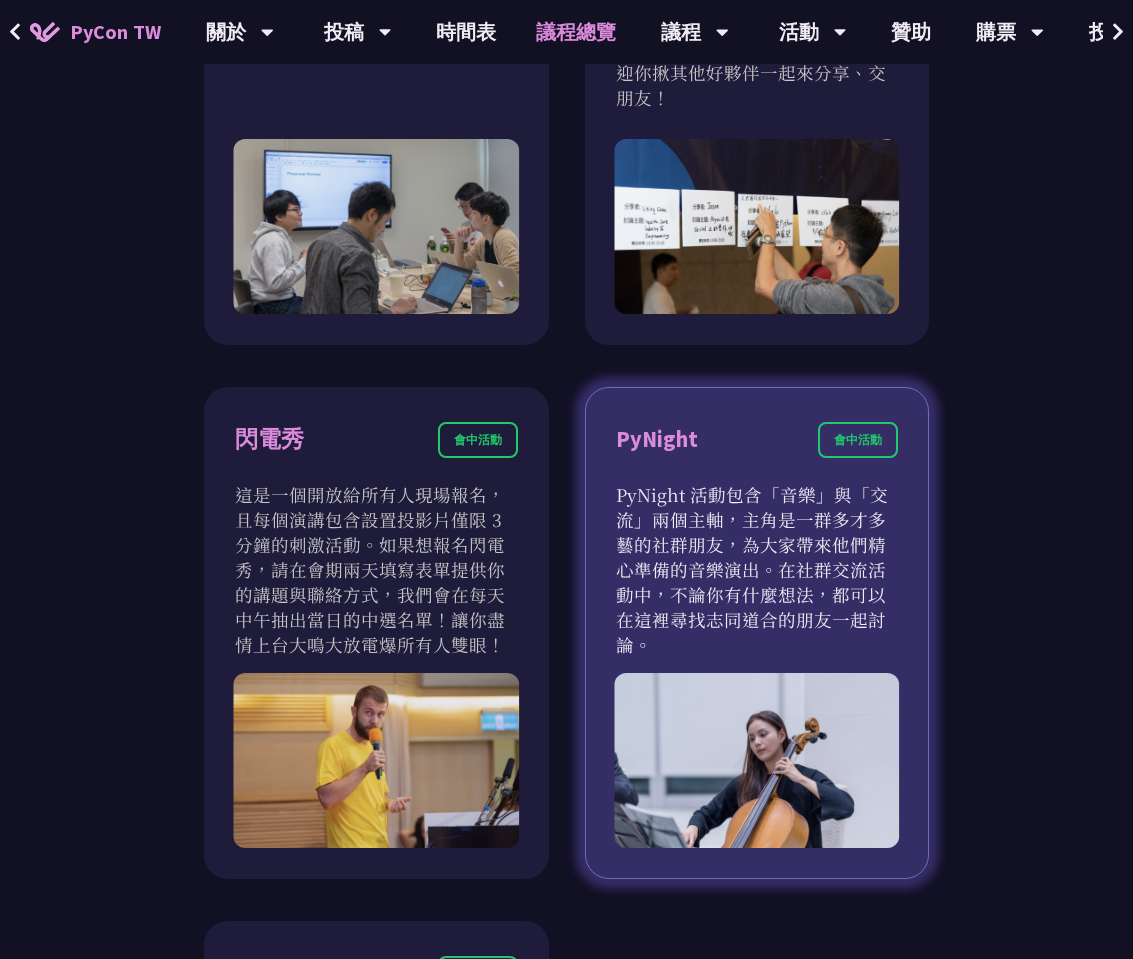 click on "PyNight" at bounding box center [657, 439] 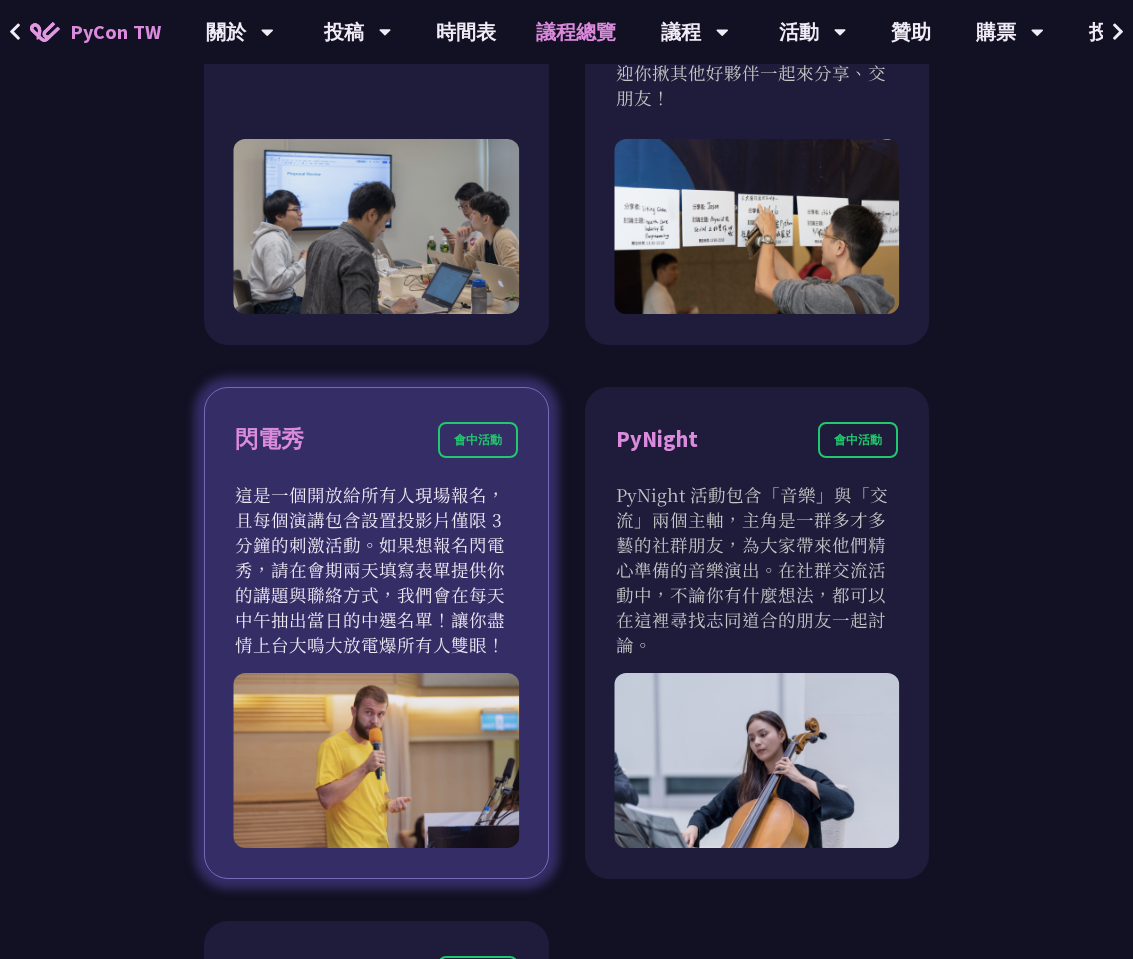 click on "閃電秀" at bounding box center [269, 439] 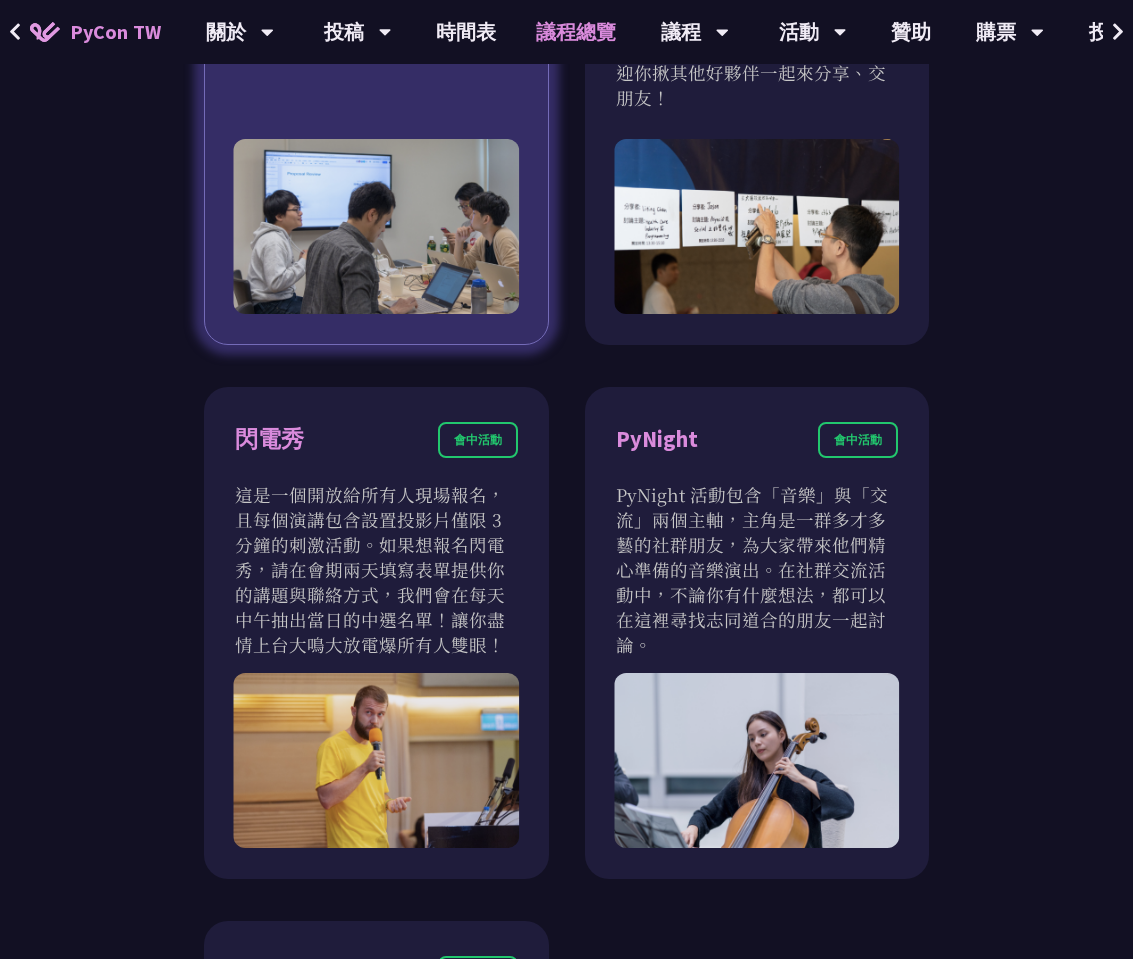 scroll, scrollTop: 1429, scrollLeft: 0, axis: vertical 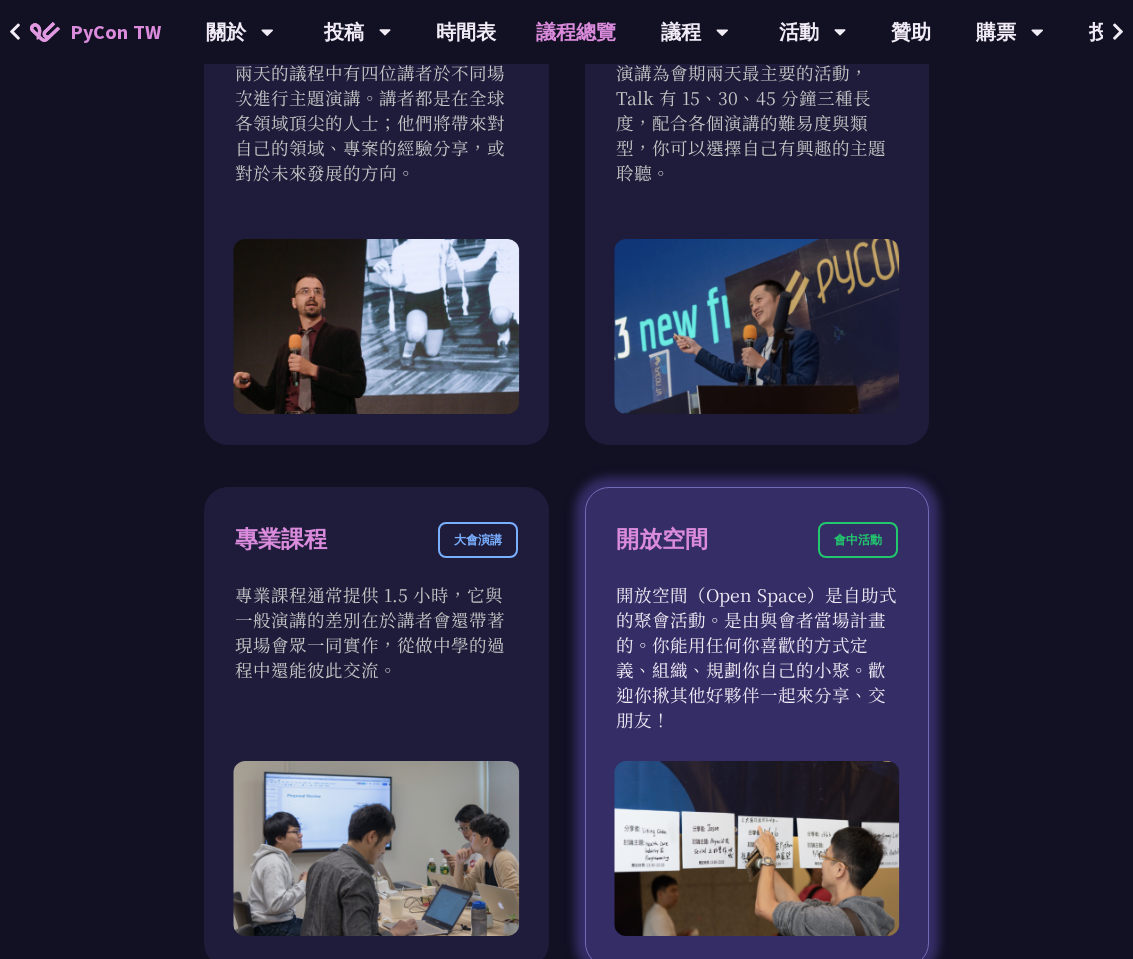 click on "開放空間" at bounding box center (662, 539) 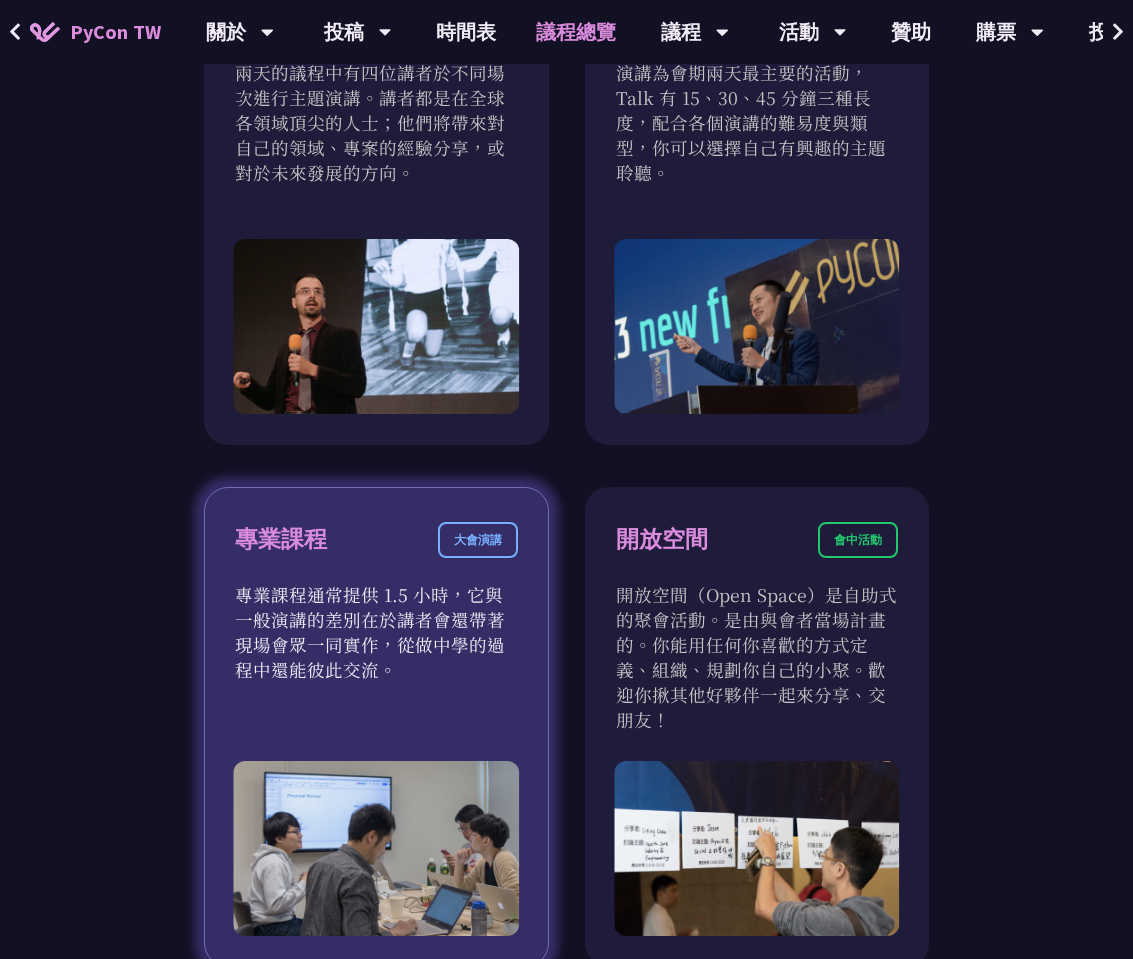 drag, startPoint x: 382, startPoint y: 539, endPoint x: 471, endPoint y: 502, distance: 96.38464 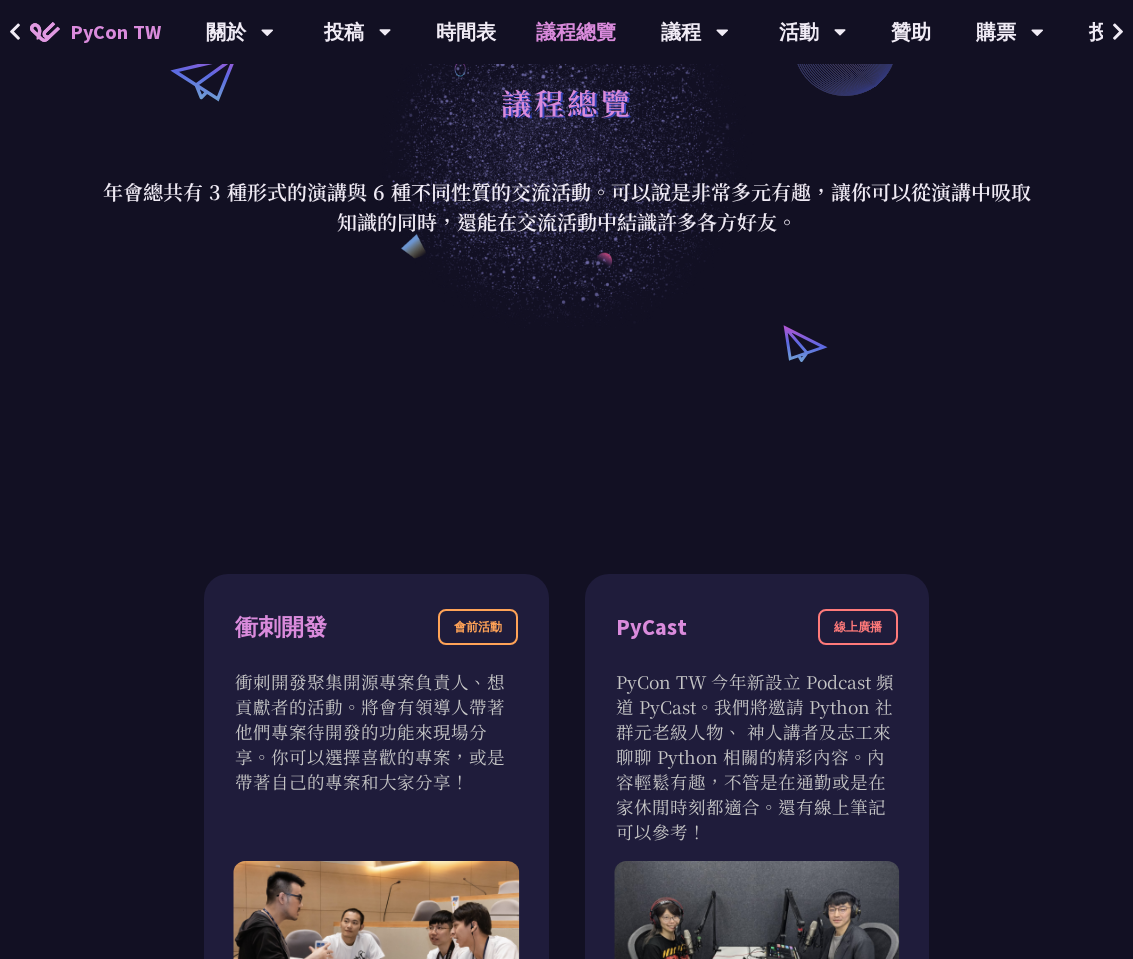 scroll, scrollTop: 0, scrollLeft: 0, axis: both 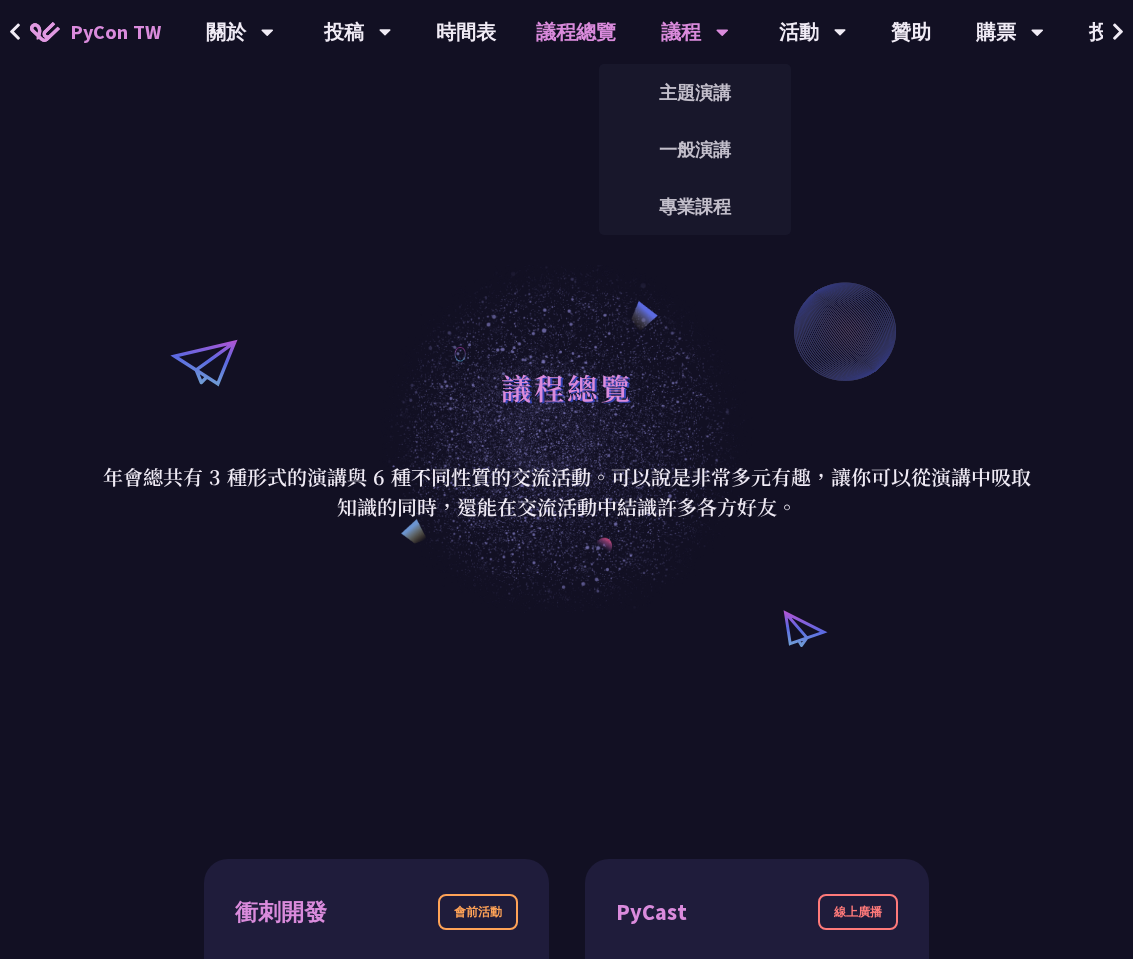 click on "議程" at bounding box center [240, 32] 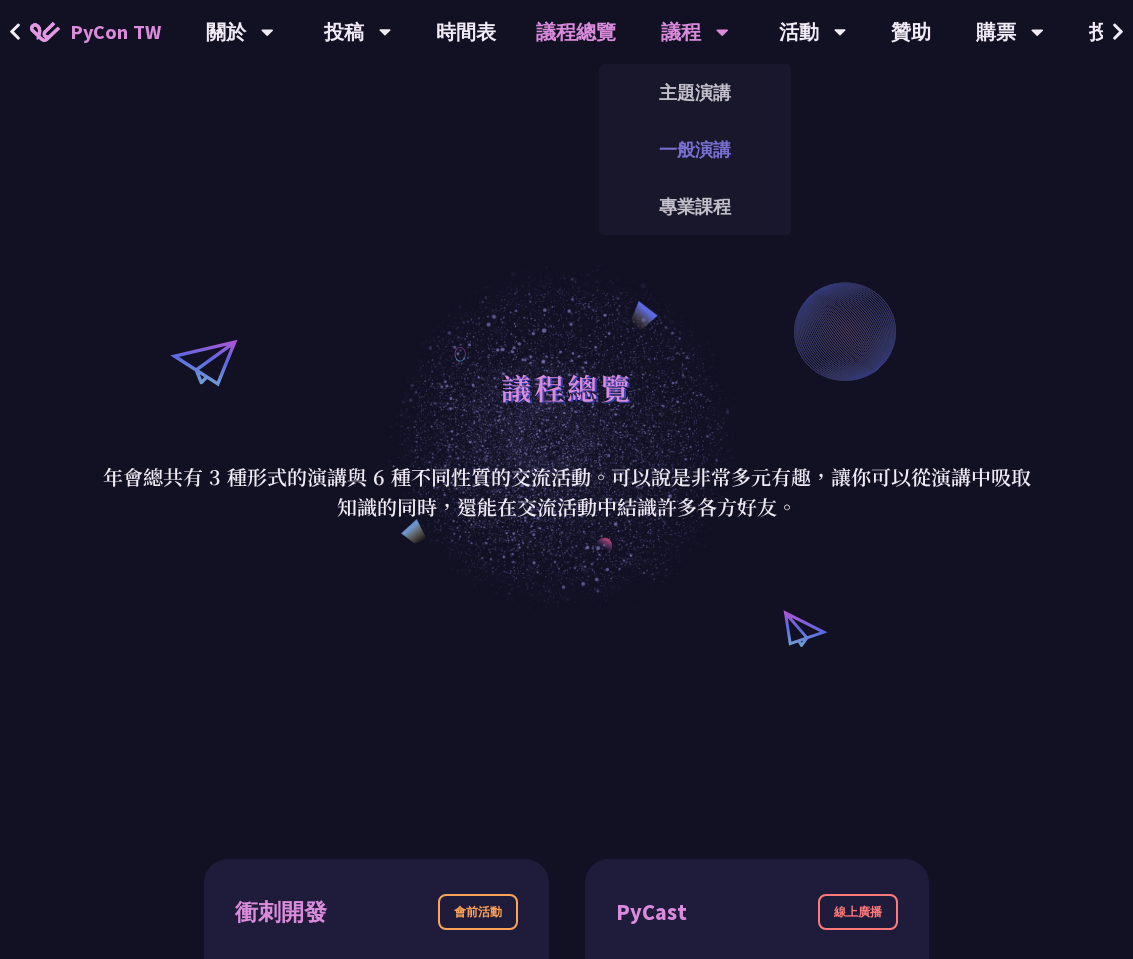 click on "一般演講" at bounding box center [695, 149] 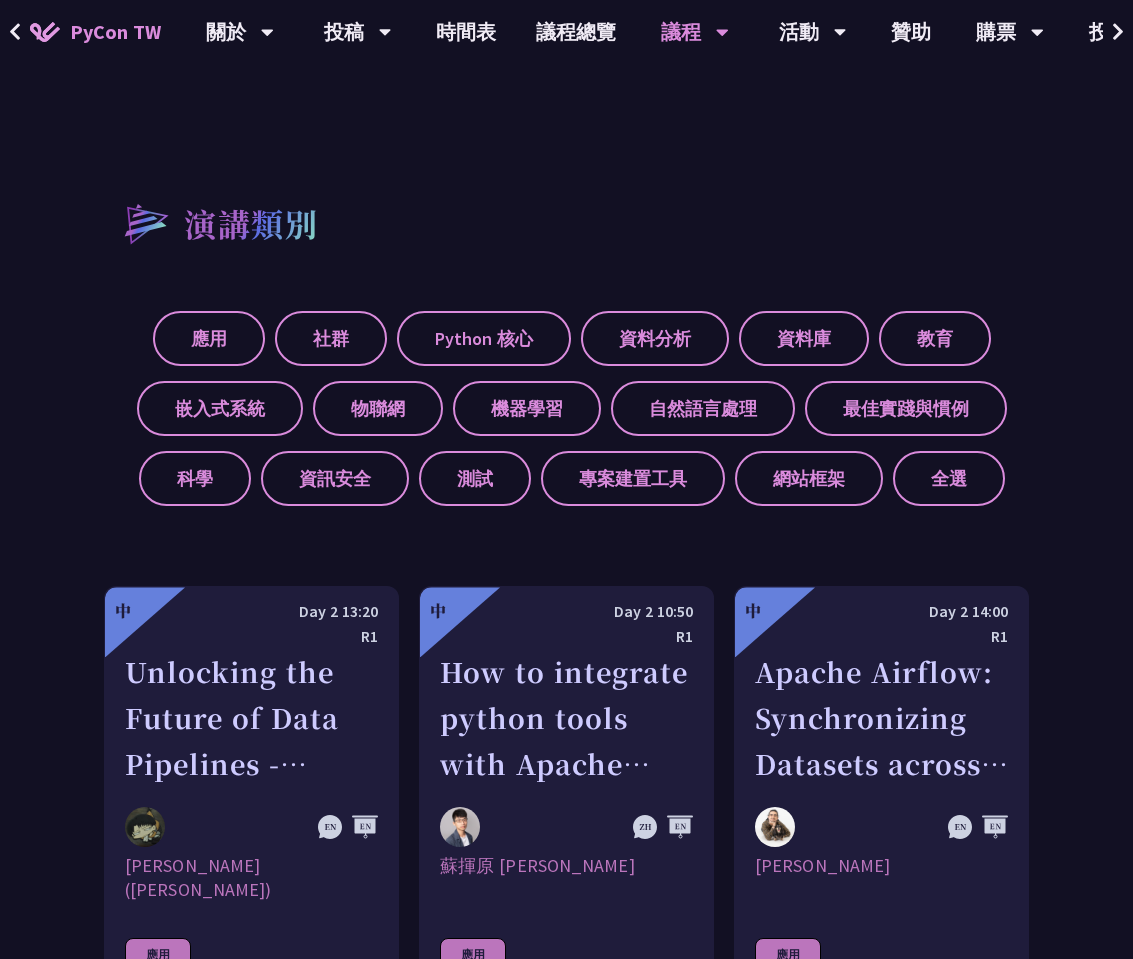 scroll, scrollTop: 0, scrollLeft: 0, axis: both 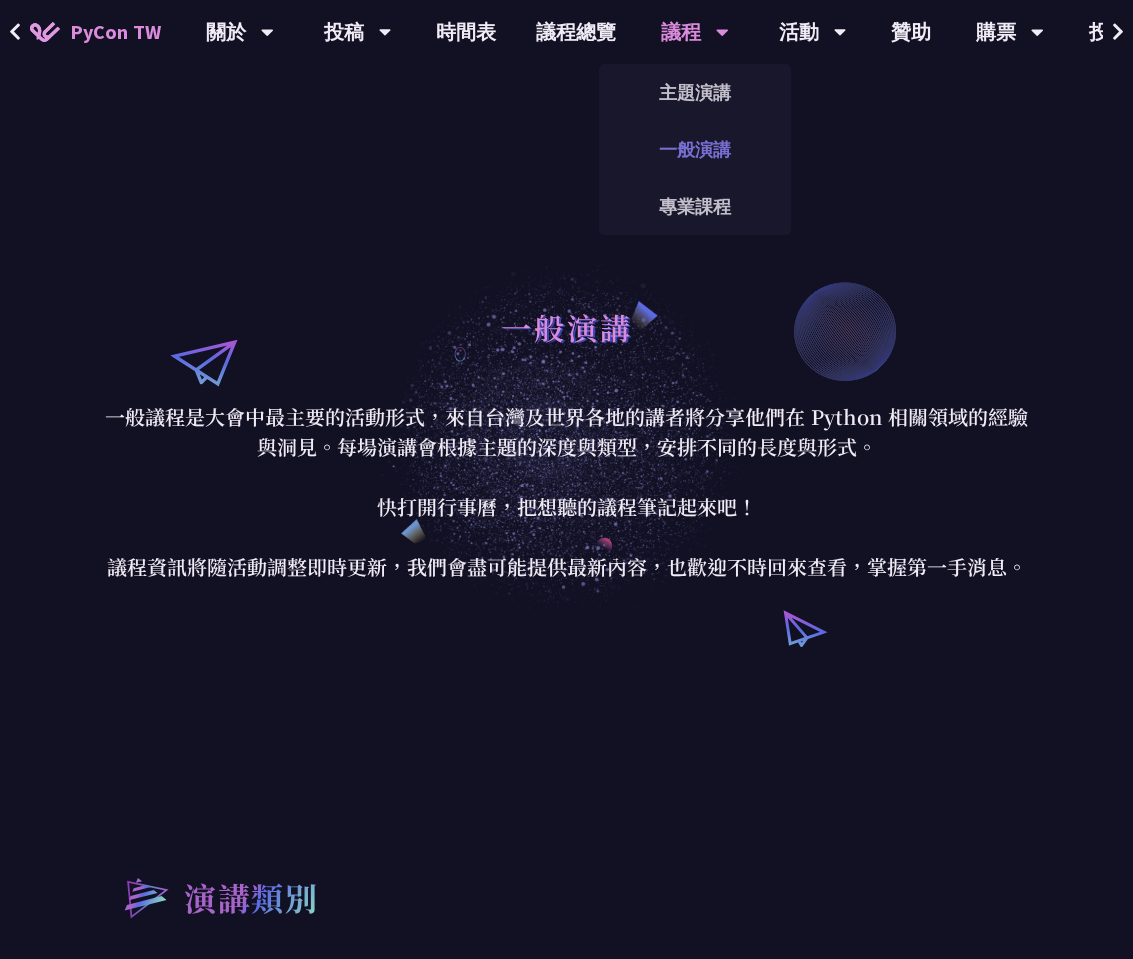 click on "一般演講" at bounding box center (695, 149) 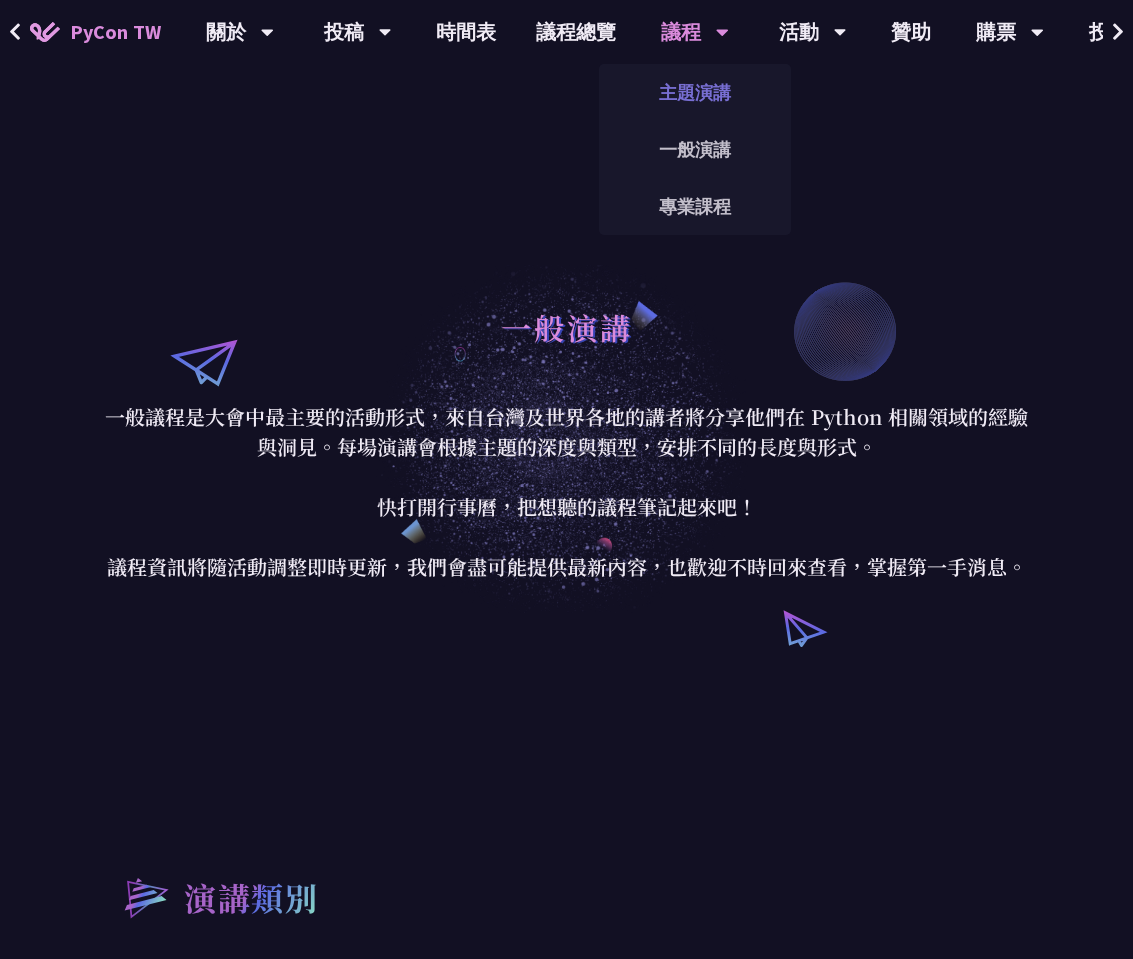 click on "主題演講" at bounding box center [695, 92] 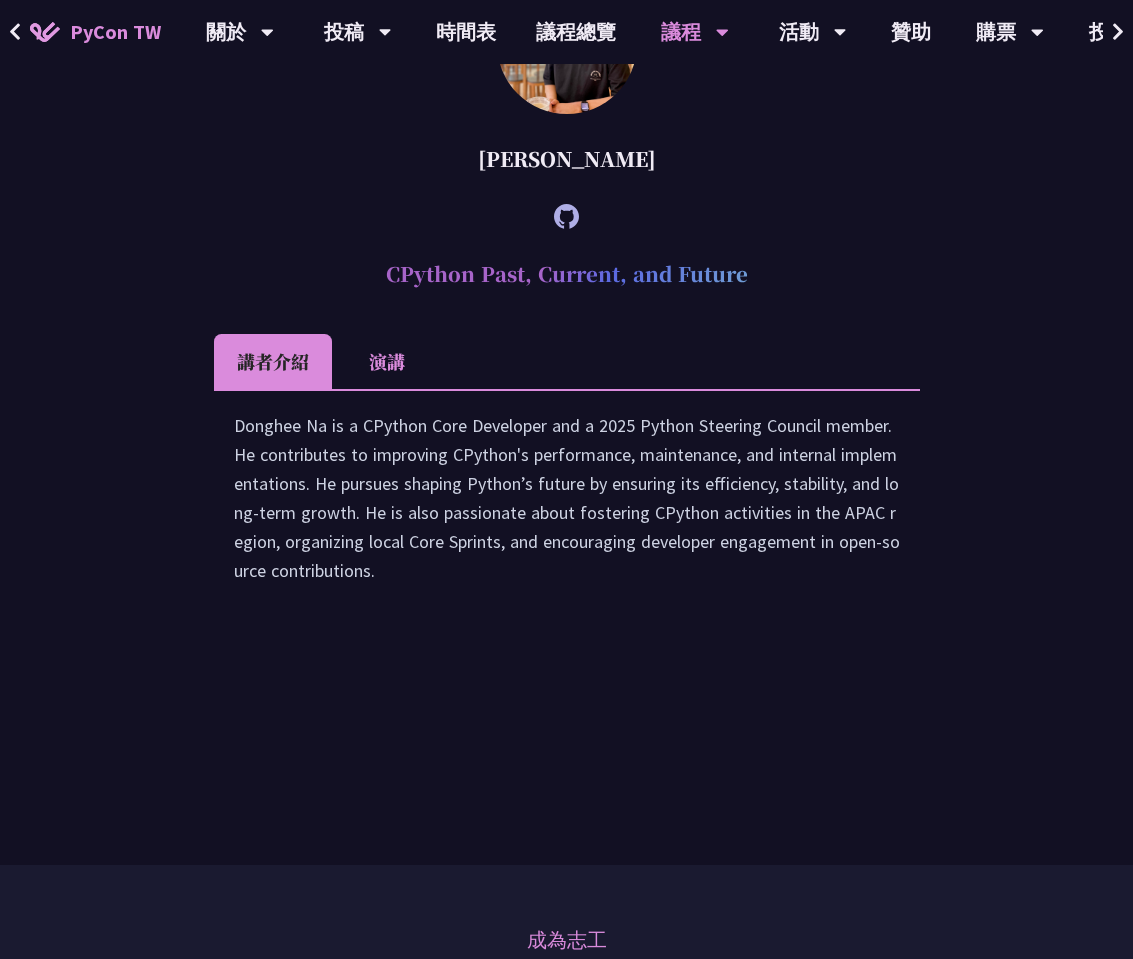 scroll, scrollTop: 3168, scrollLeft: 0, axis: vertical 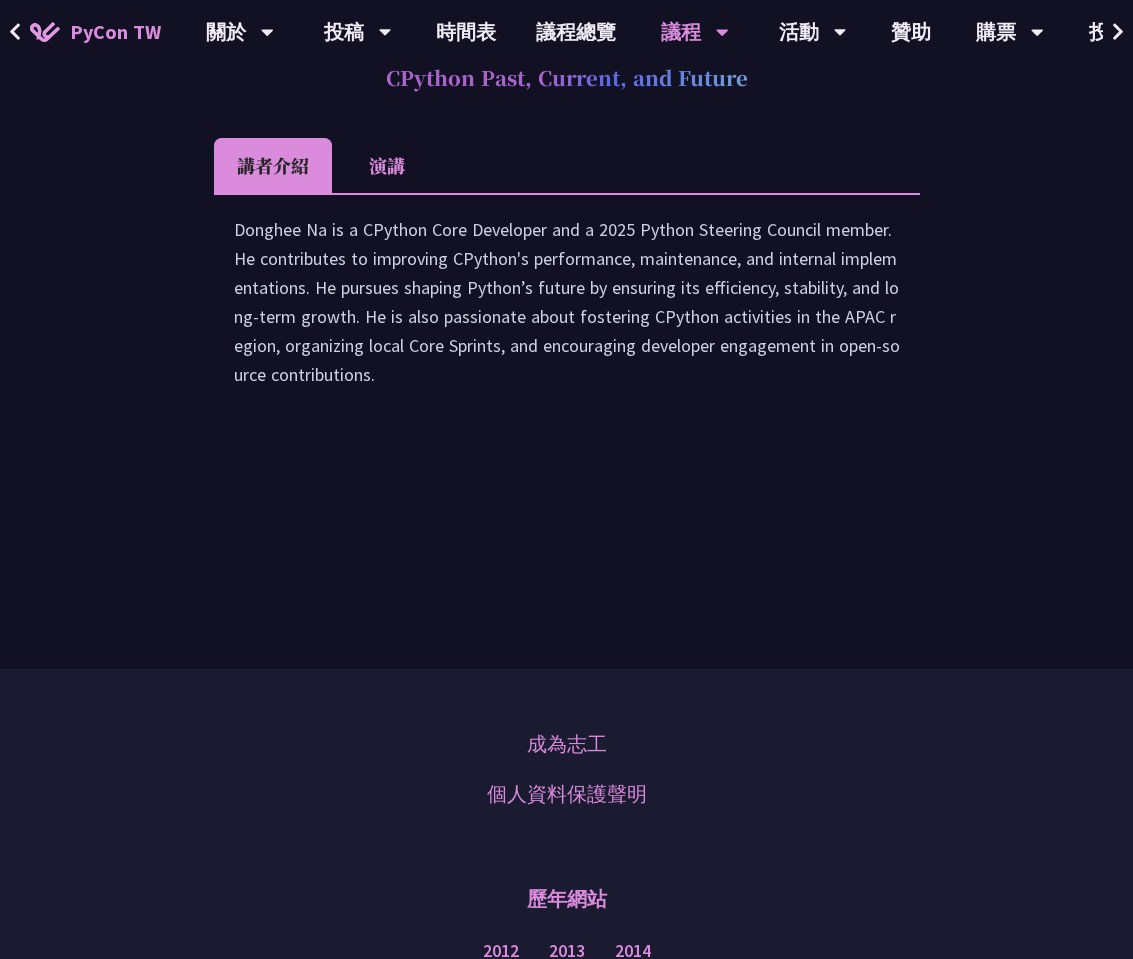 click on "演講" at bounding box center (387, 165) 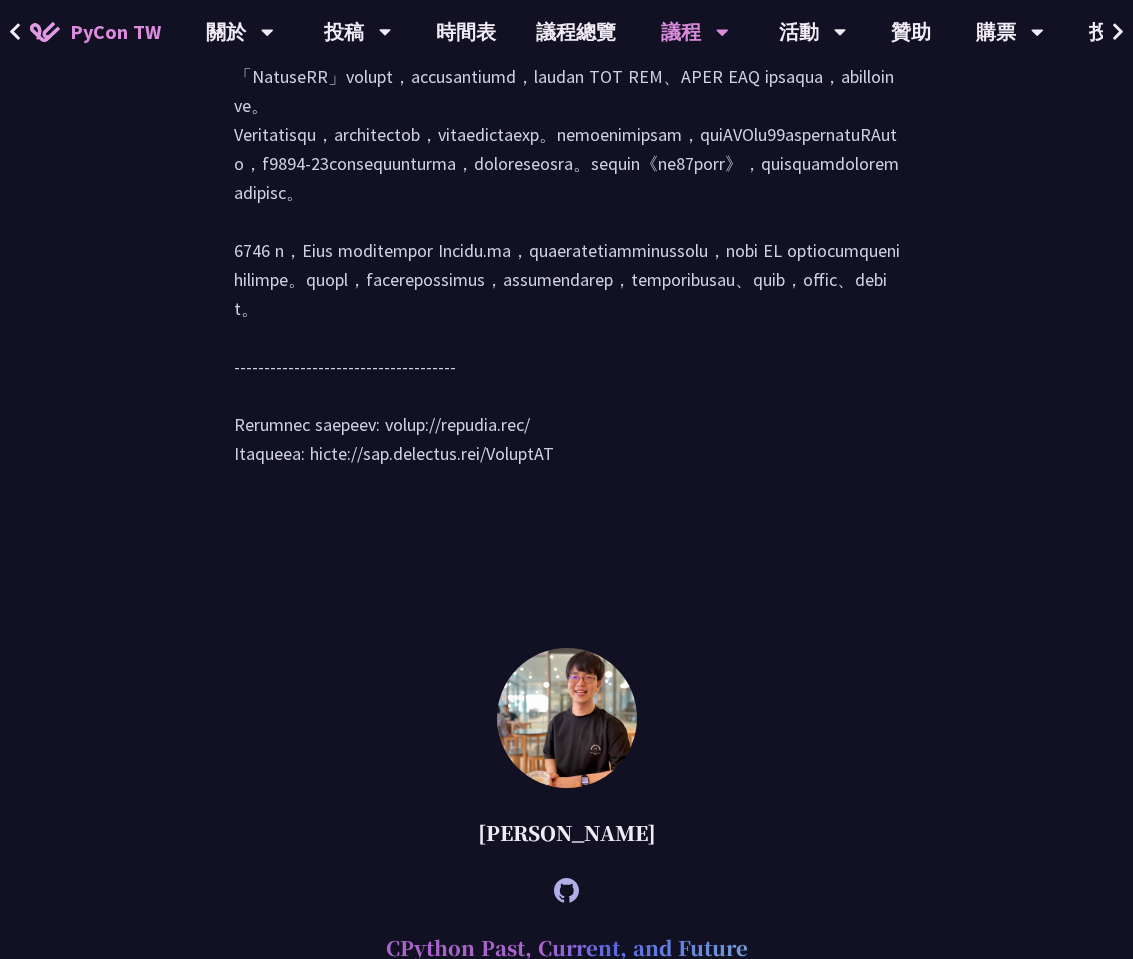 scroll, scrollTop: 2178, scrollLeft: 0, axis: vertical 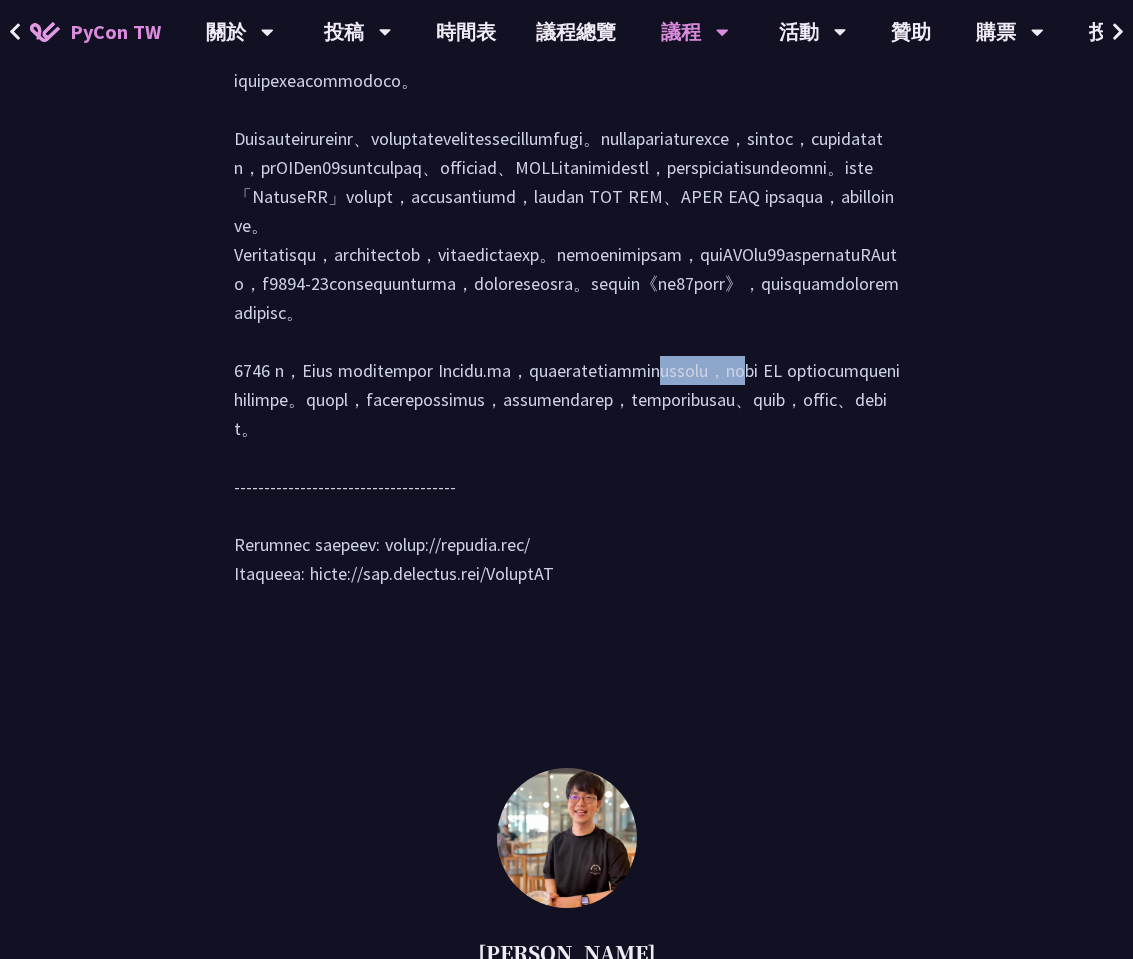 drag, startPoint x: 591, startPoint y: 516, endPoint x: 521, endPoint y: 514, distance: 70.028564 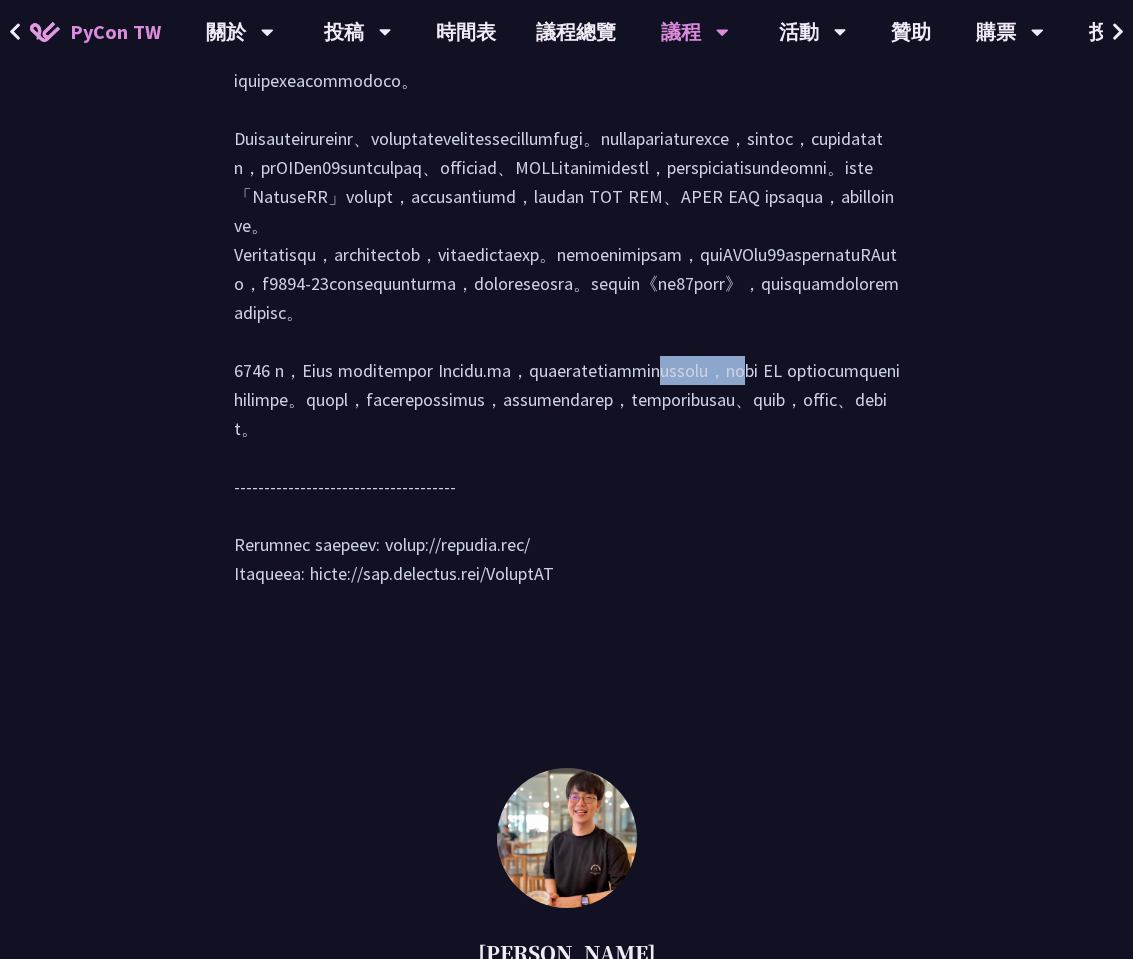 click at bounding box center [567, 308] 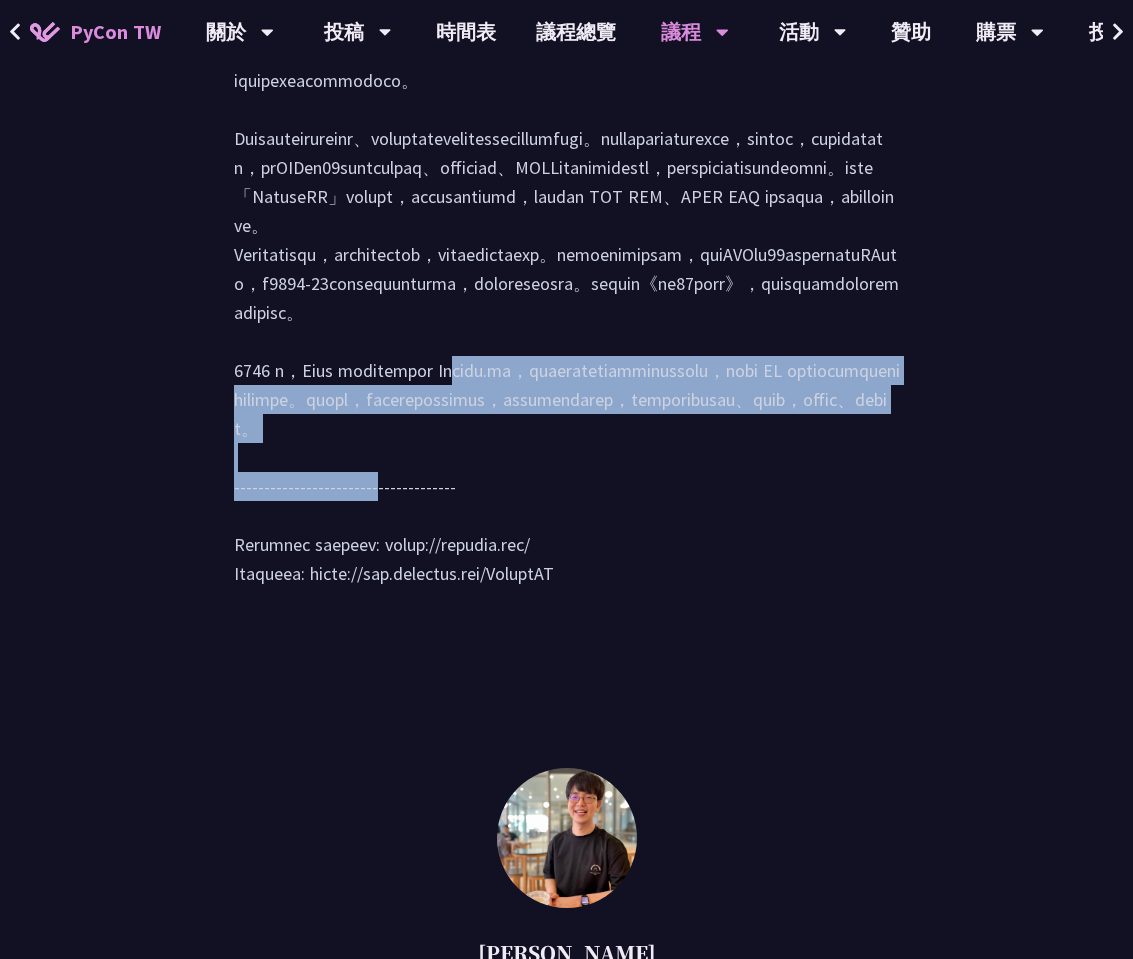 drag, startPoint x: 558, startPoint y: 620, endPoint x: 231, endPoint y: 508, distance: 345.64865 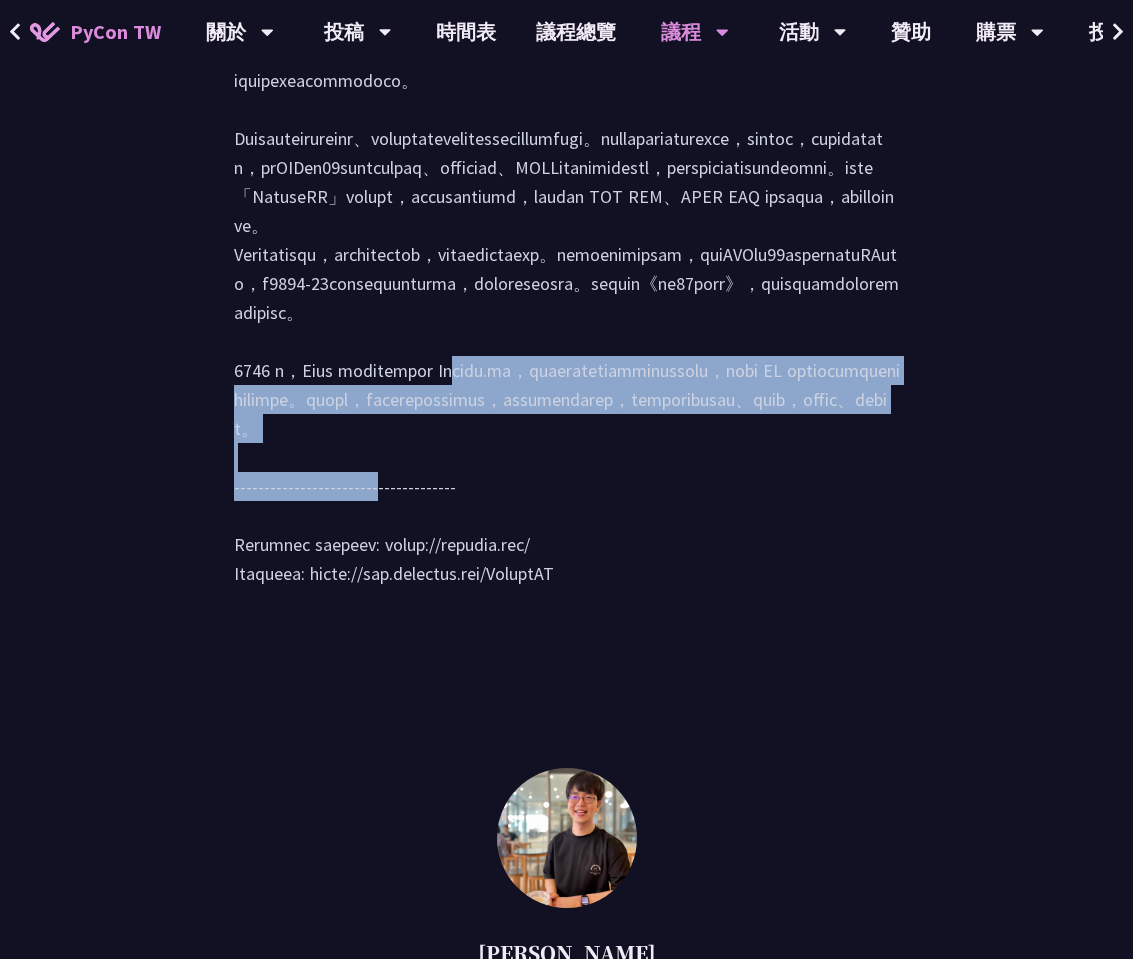 click at bounding box center [567, 307] 